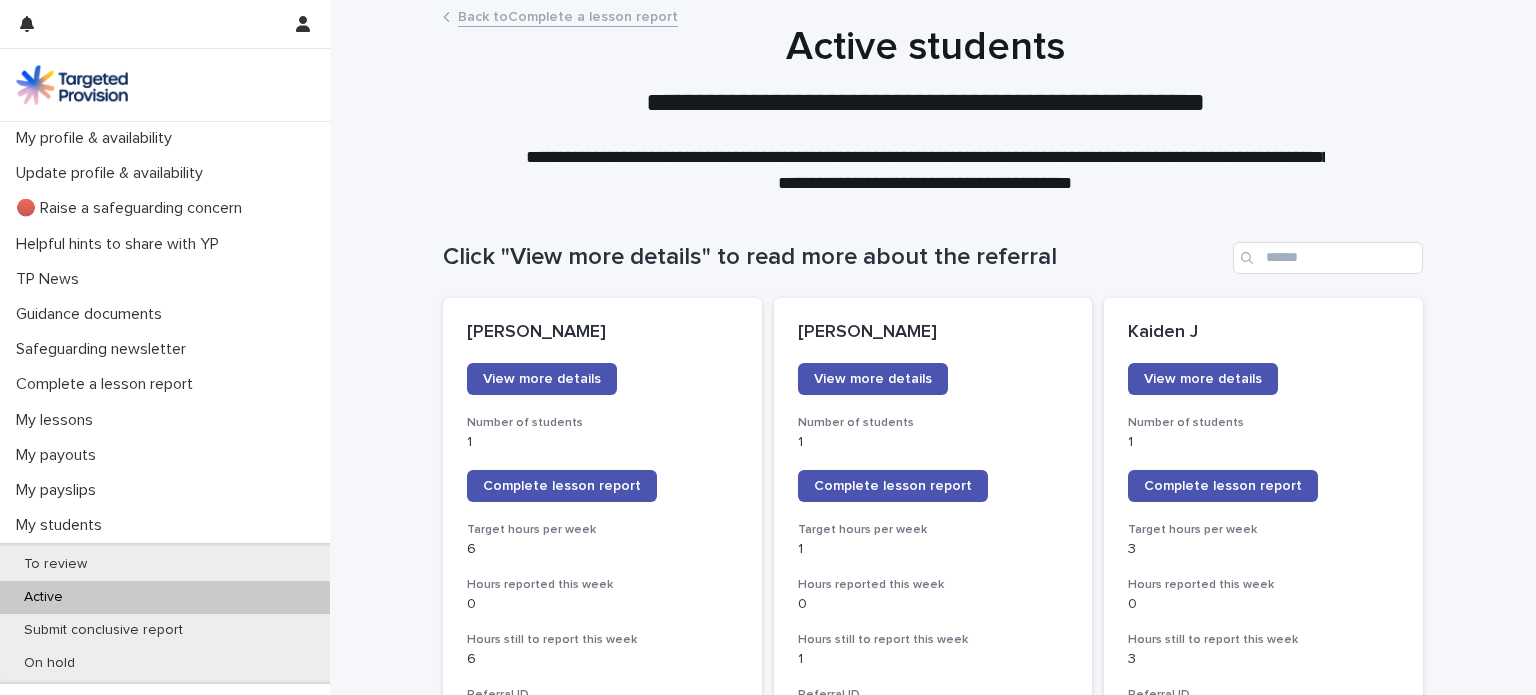 scroll, scrollTop: 0, scrollLeft: 0, axis: both 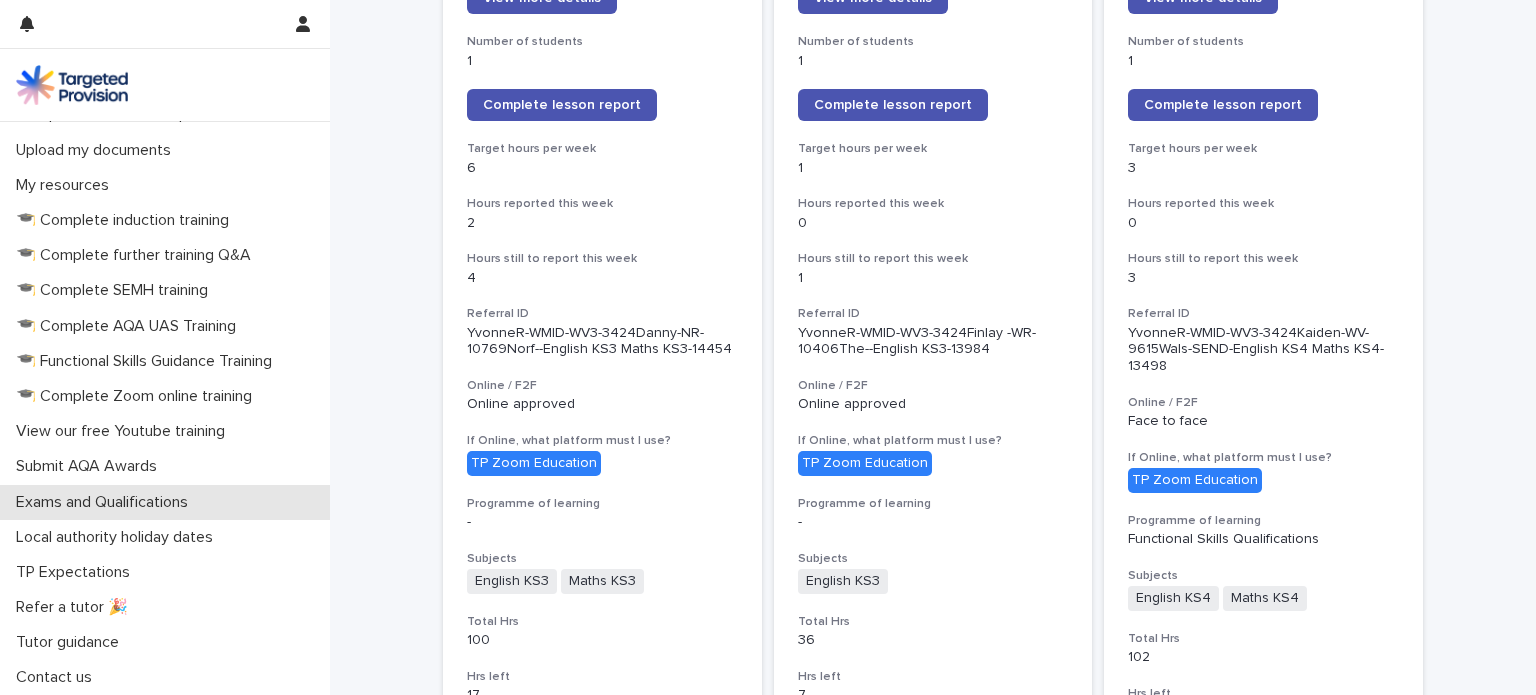 click on "Exams and Qualifications" at bounding box center (106, 502) 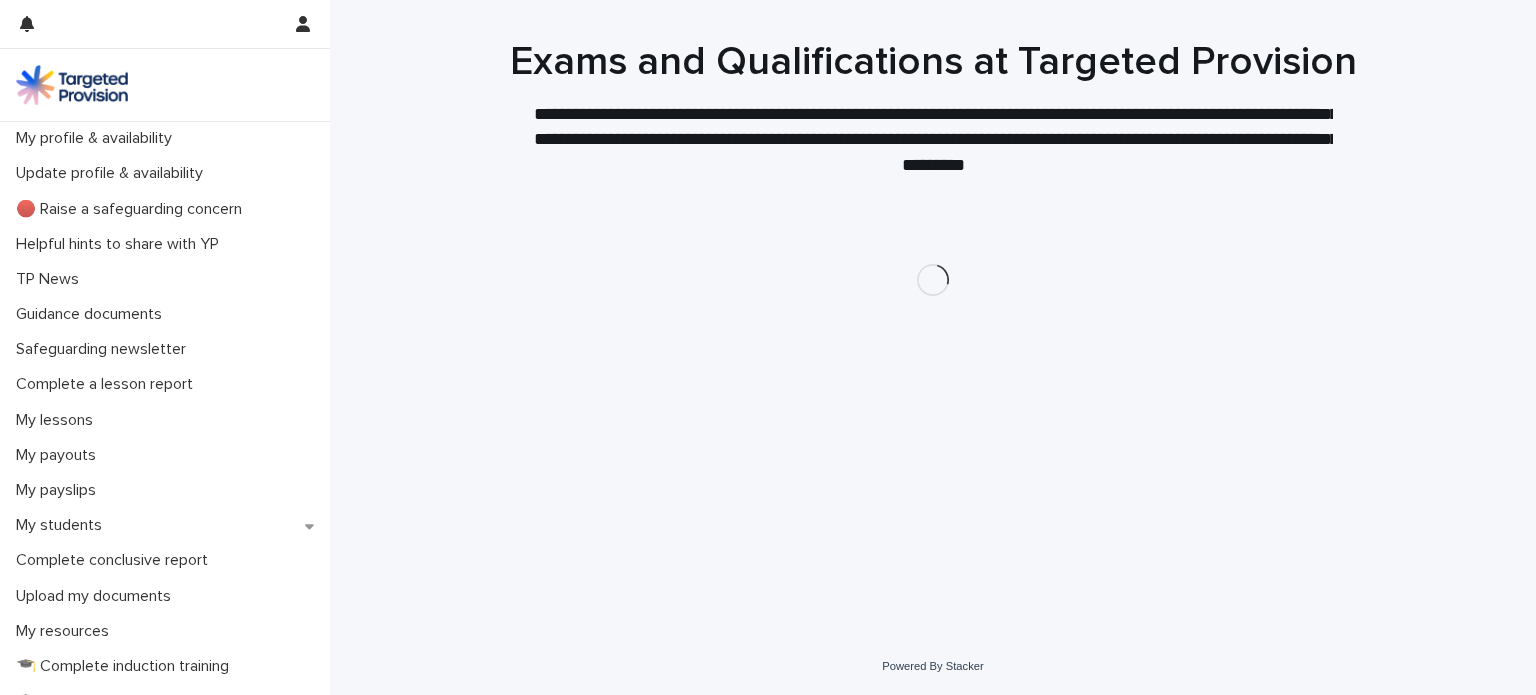 scroll, scrollTop: 0, scrollLeft: 0, axis: both 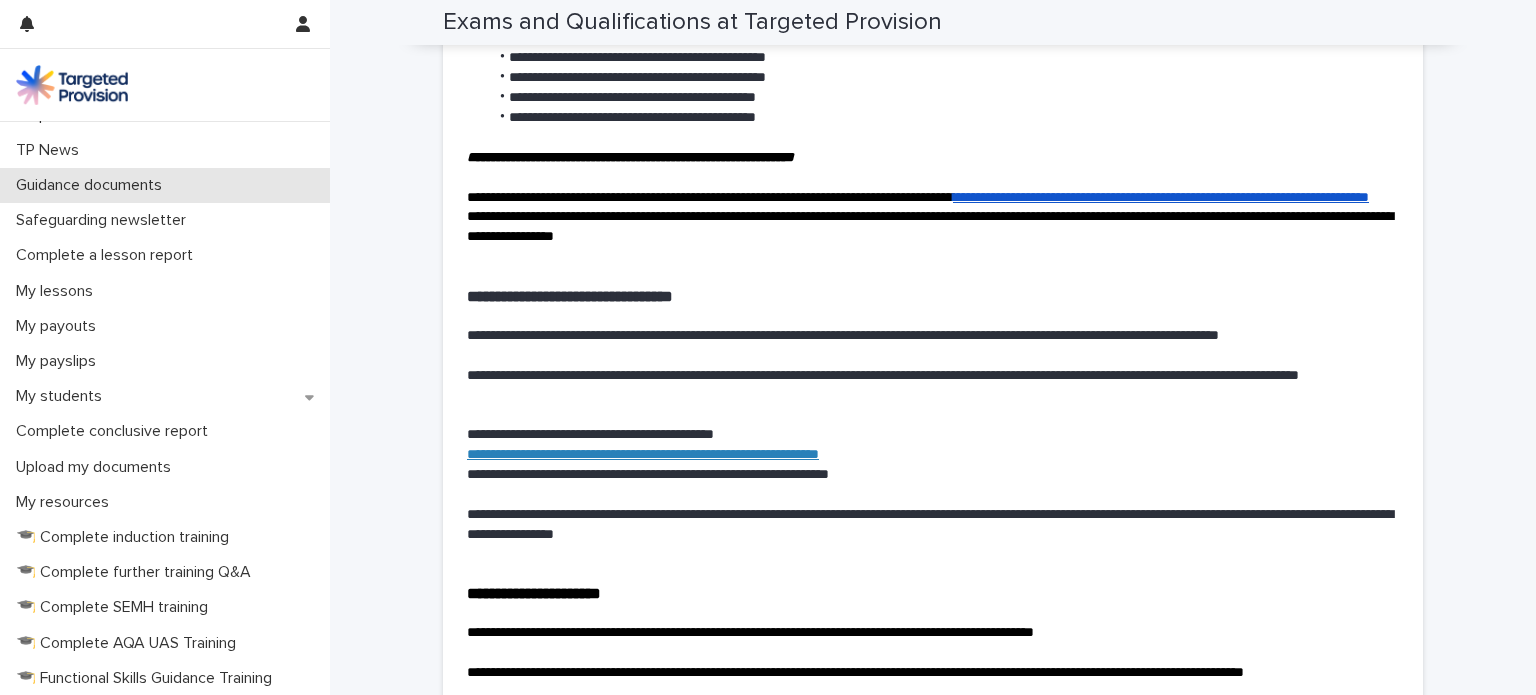 click on "Guidance documents" at bounding box center (93, 185) 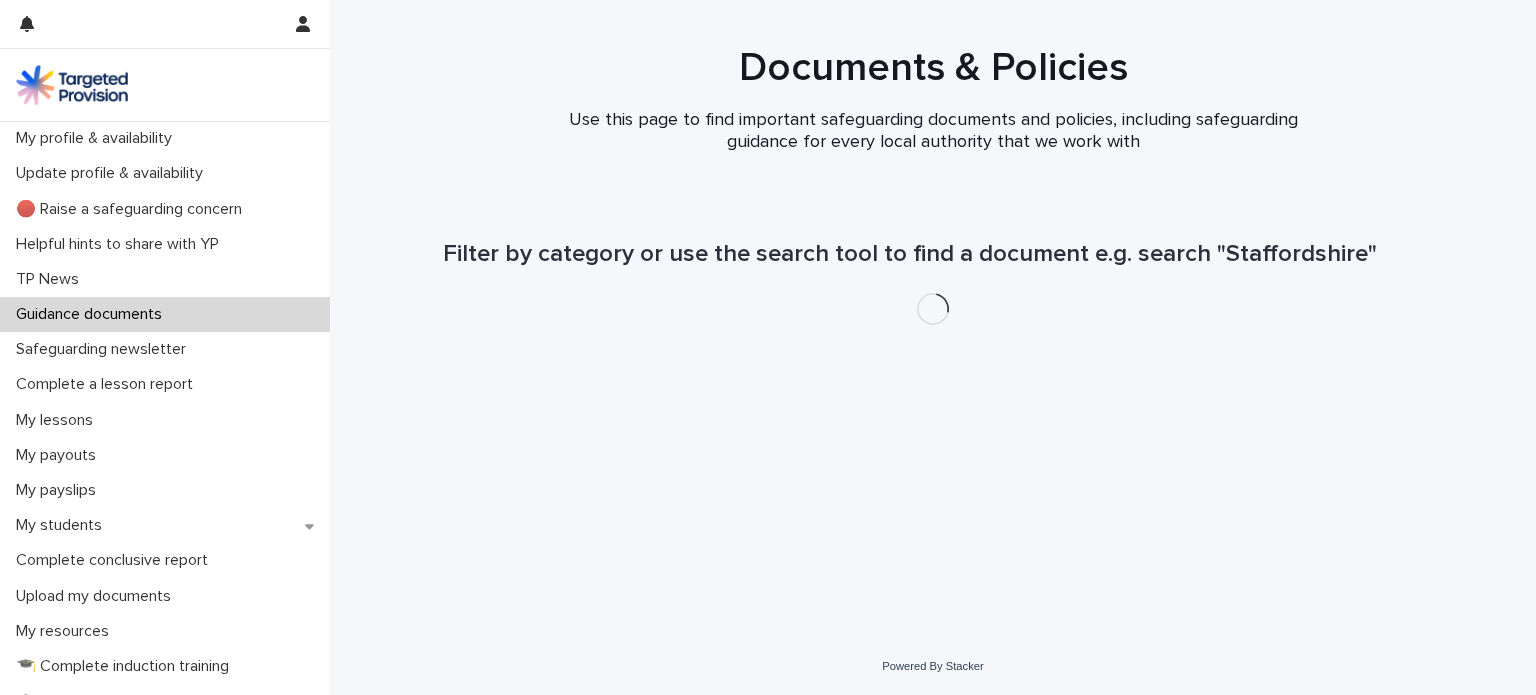 scroll, scrollTop: 0, scrollLeft: 0, axis: both 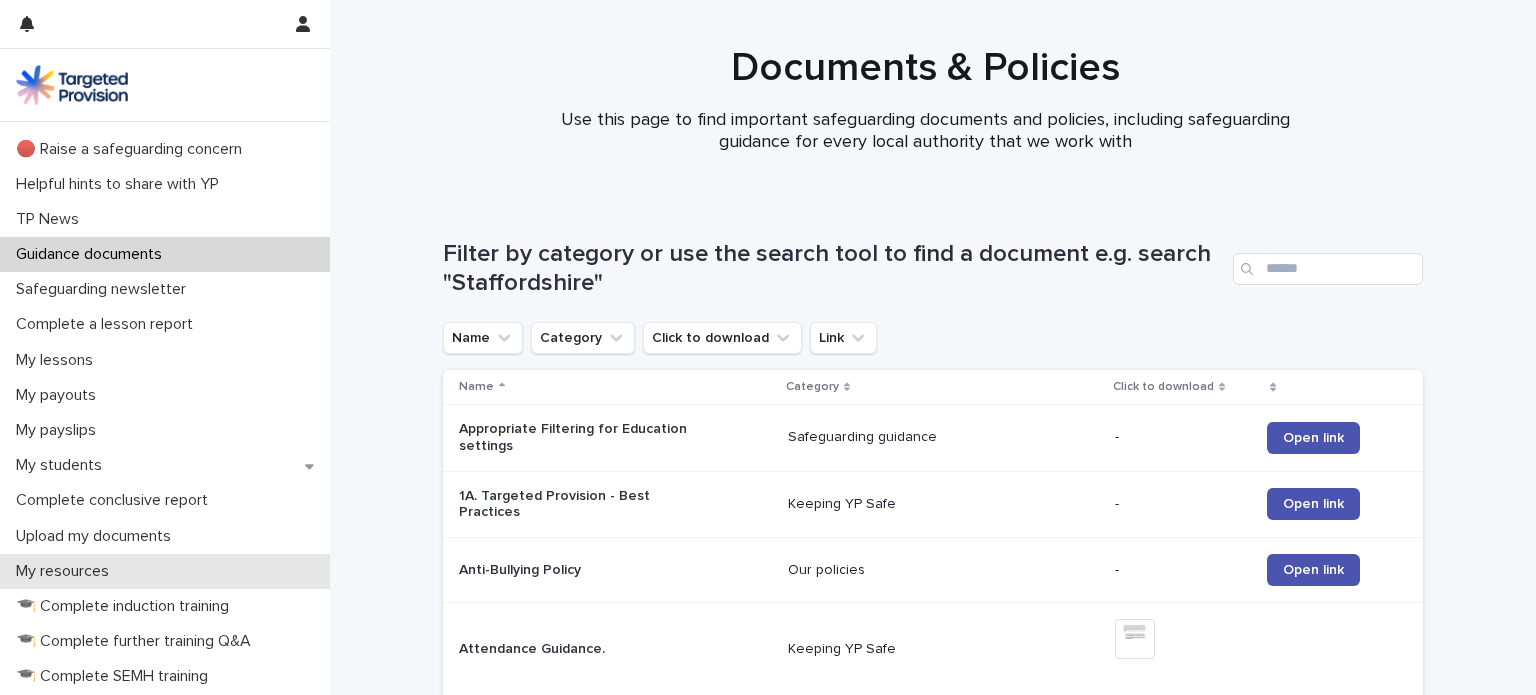 click on "My resources" at bounding box center (66, 571) 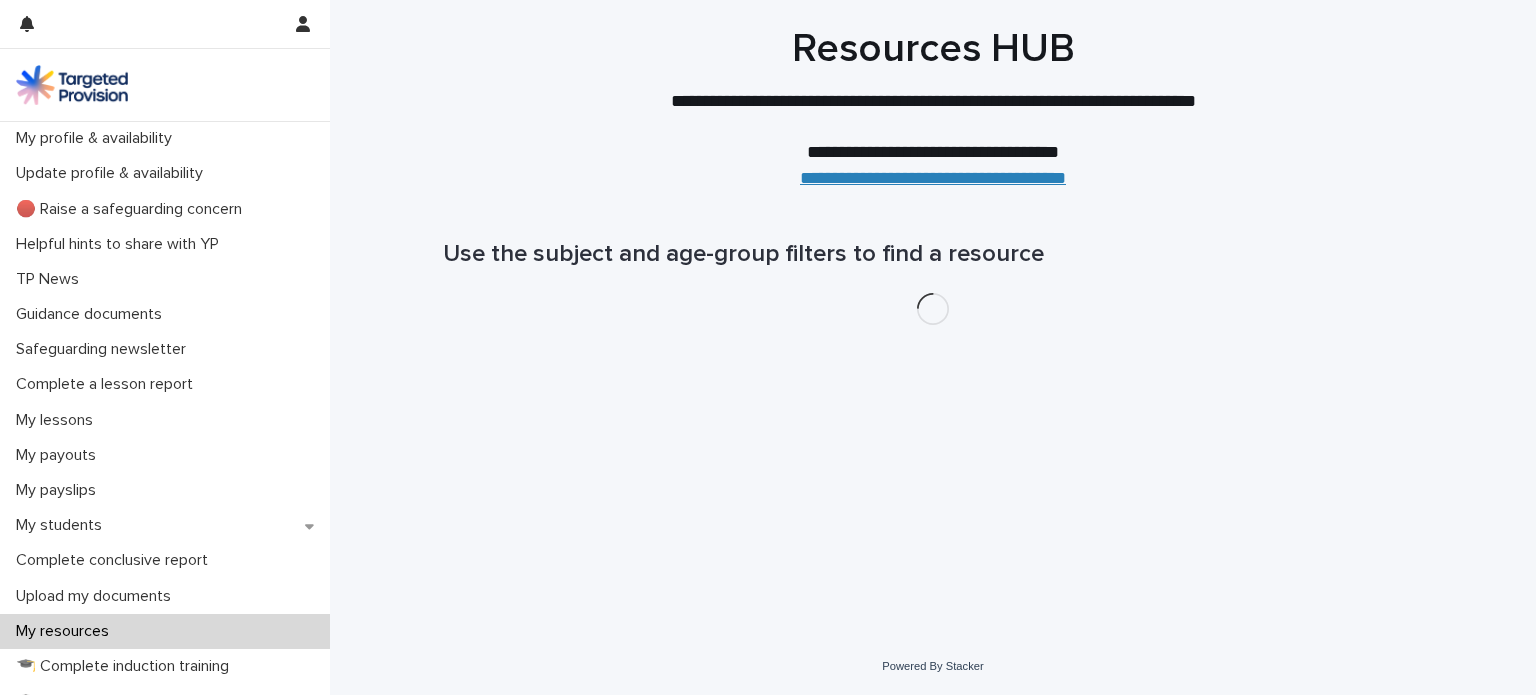click on "Complete conclusive report" at bounding box center (116, 560) 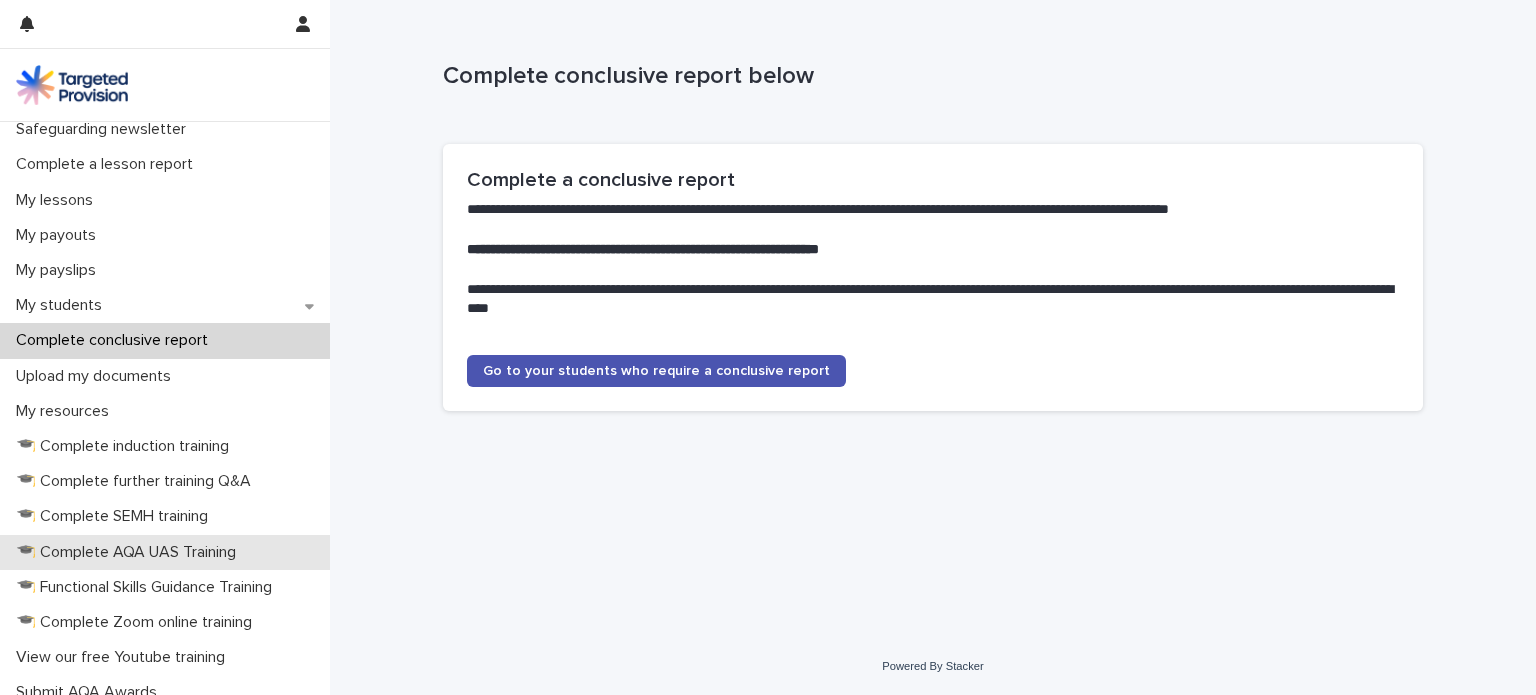 scroll, scrollTop: 223, scrollLeft: 0, axis: vertical 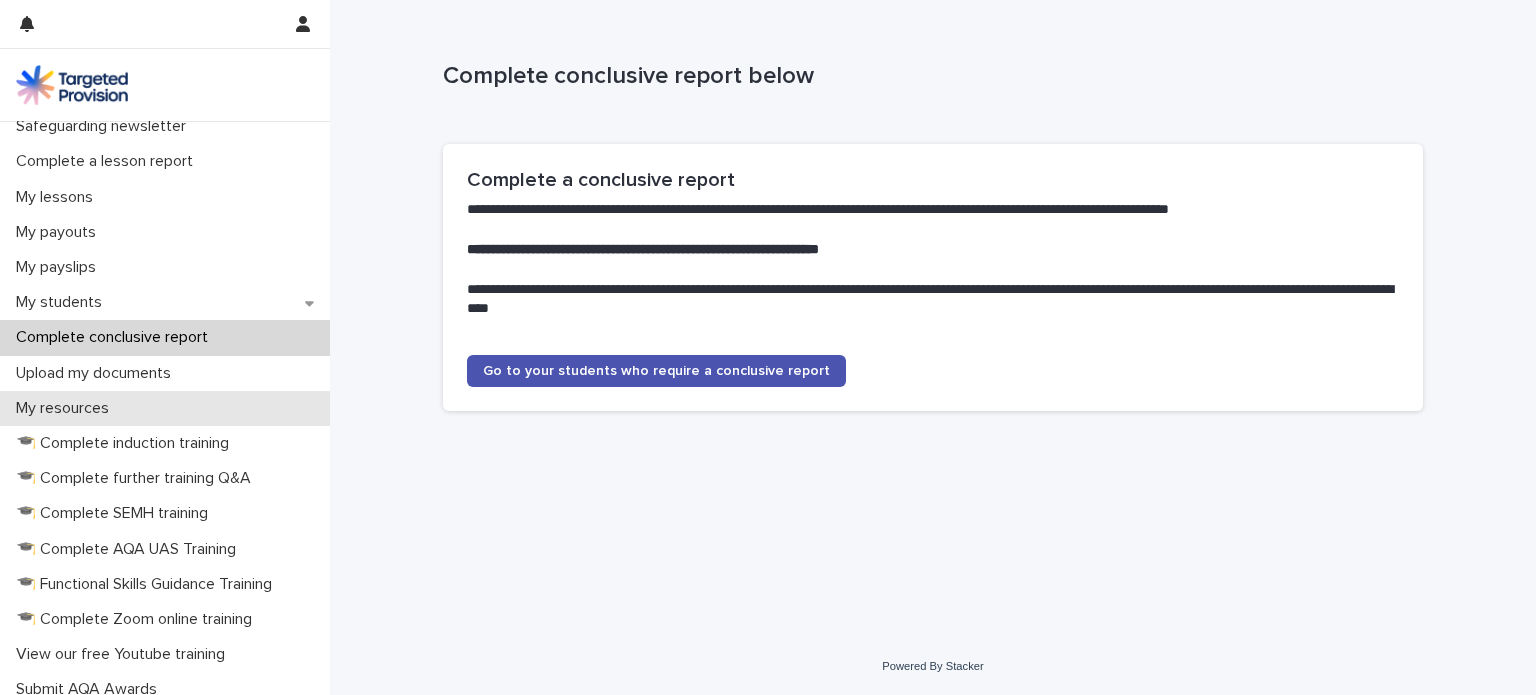 click on "My resources" at bounding box center (66, 408) 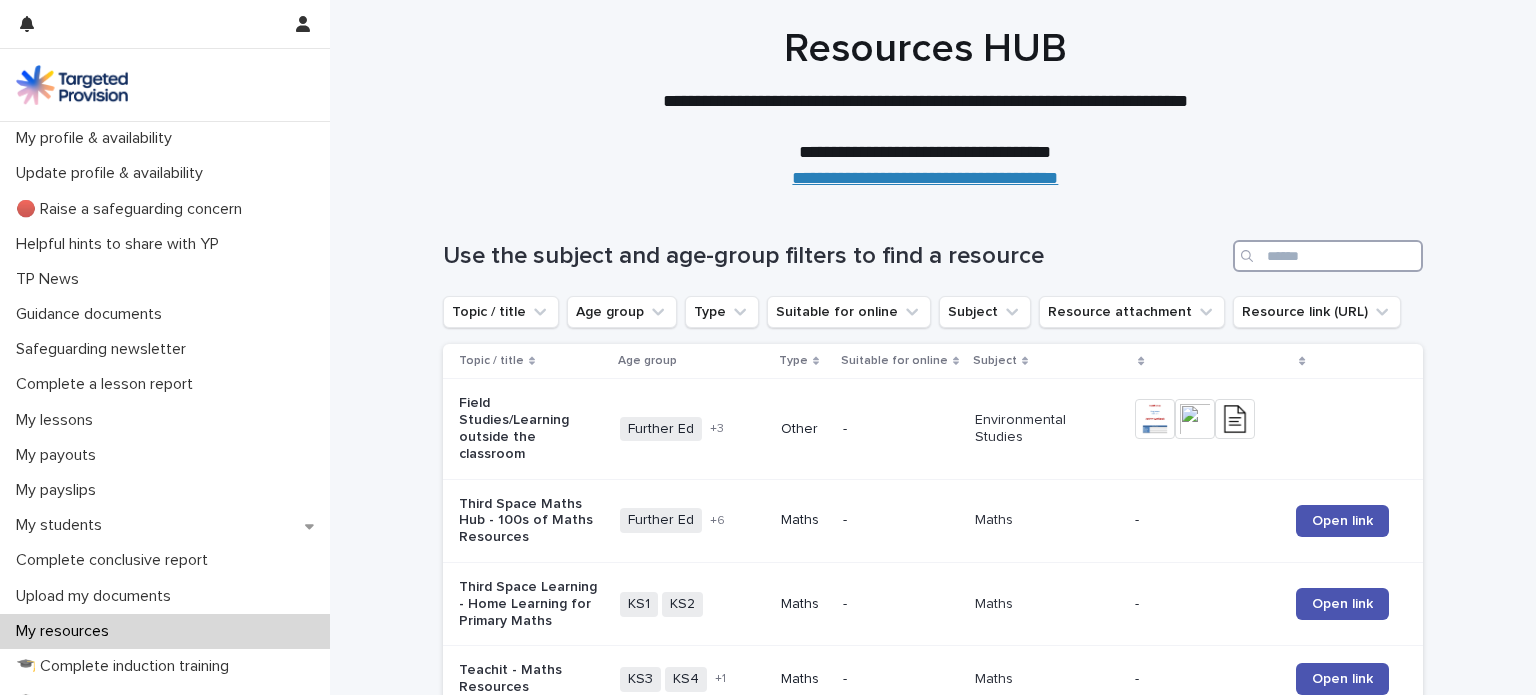 click at bounding box center [1328, 256] 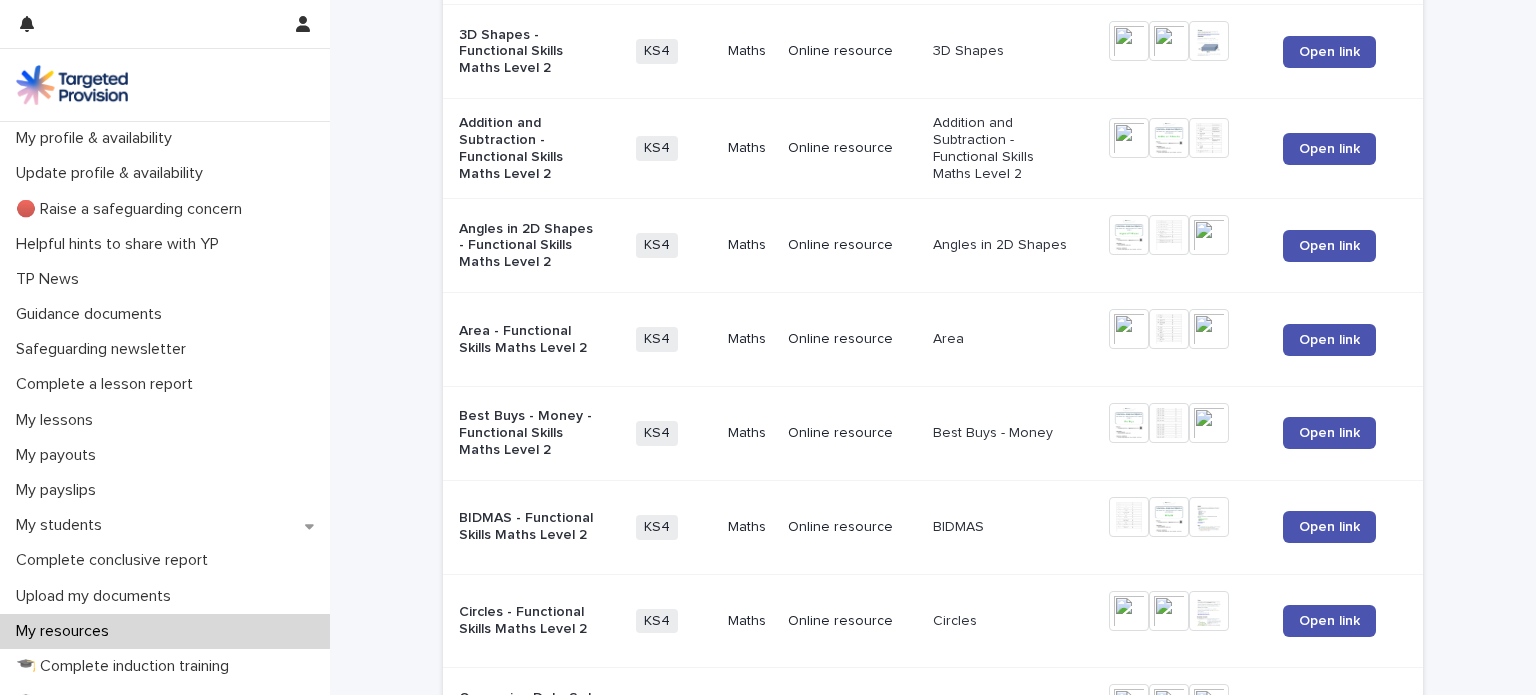 scroll, scrollTop: 0, scrollLeft: 0, axis: both 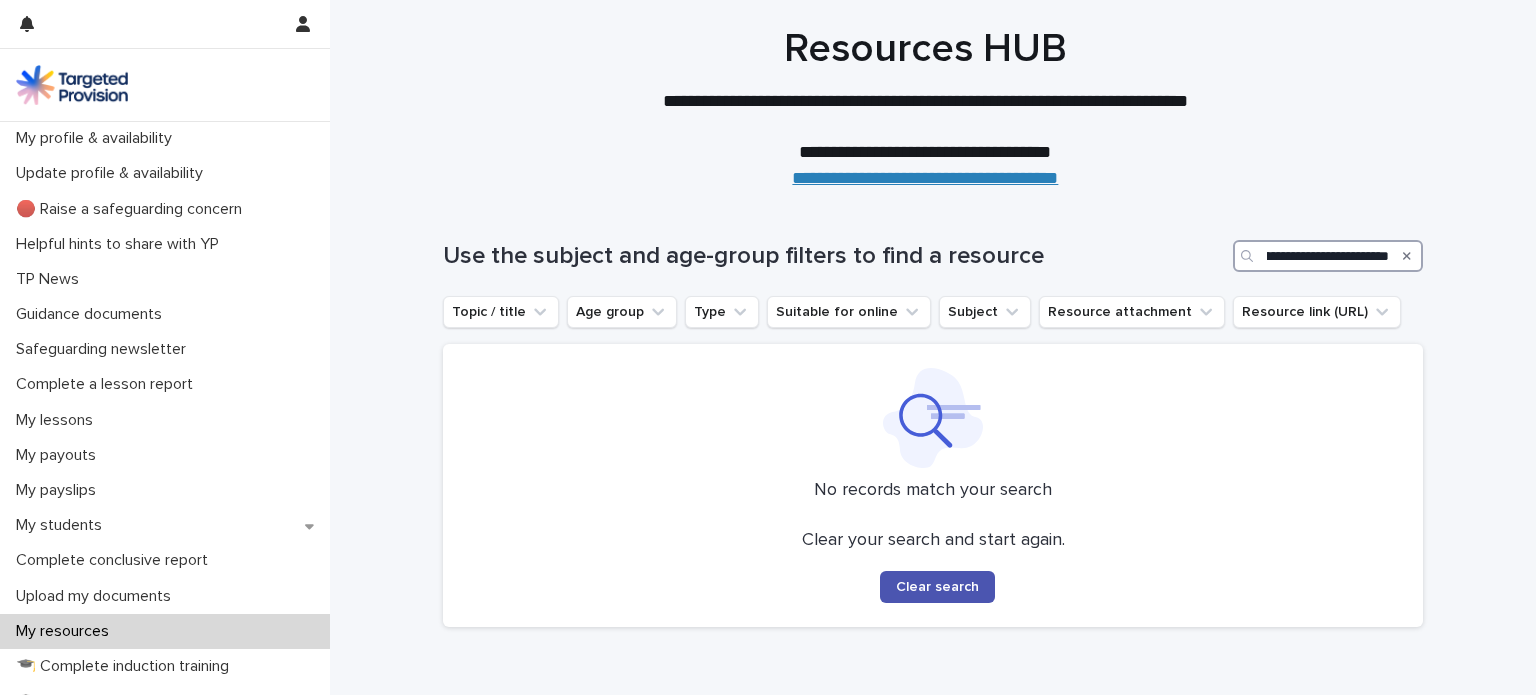 click on "**********" at bounding box center (1328, 256) 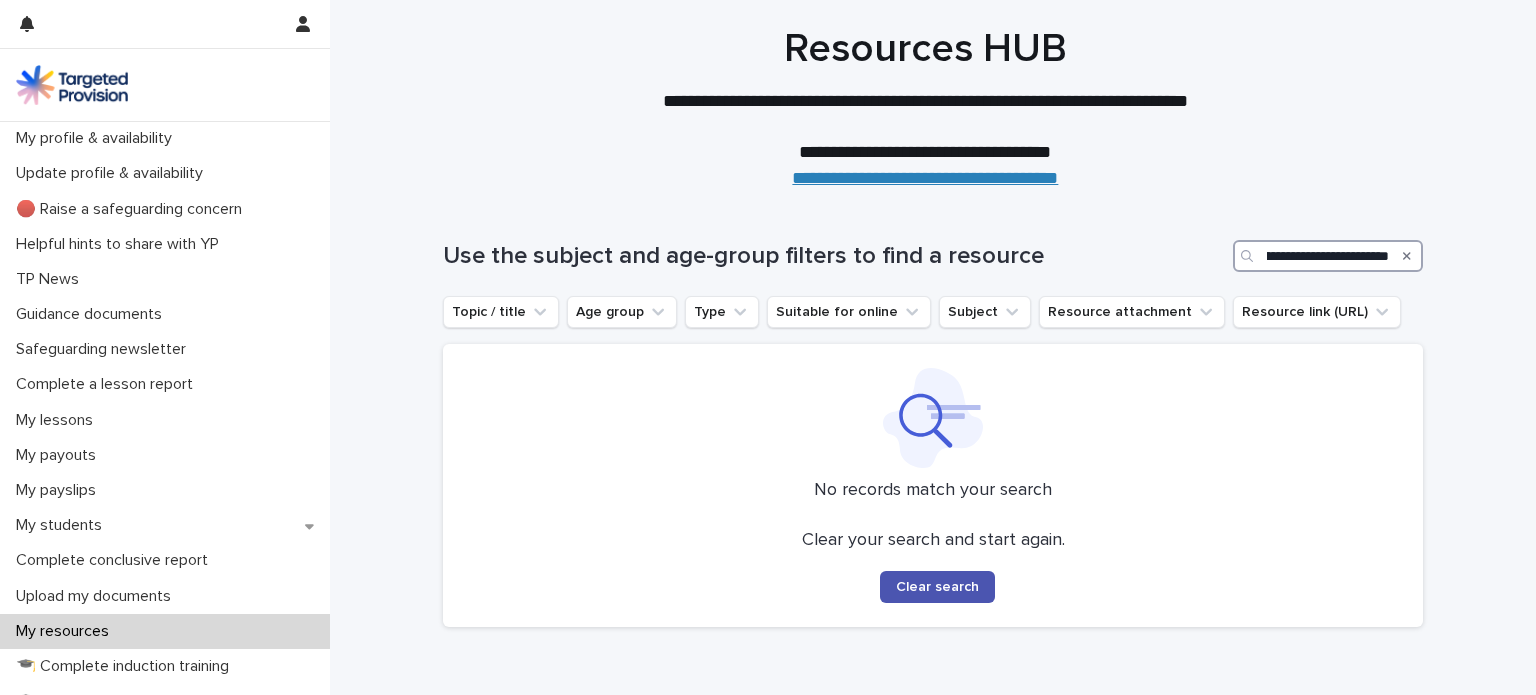 scroll, scrollTop: 0, scrollLeft: 26, axis: horizontal 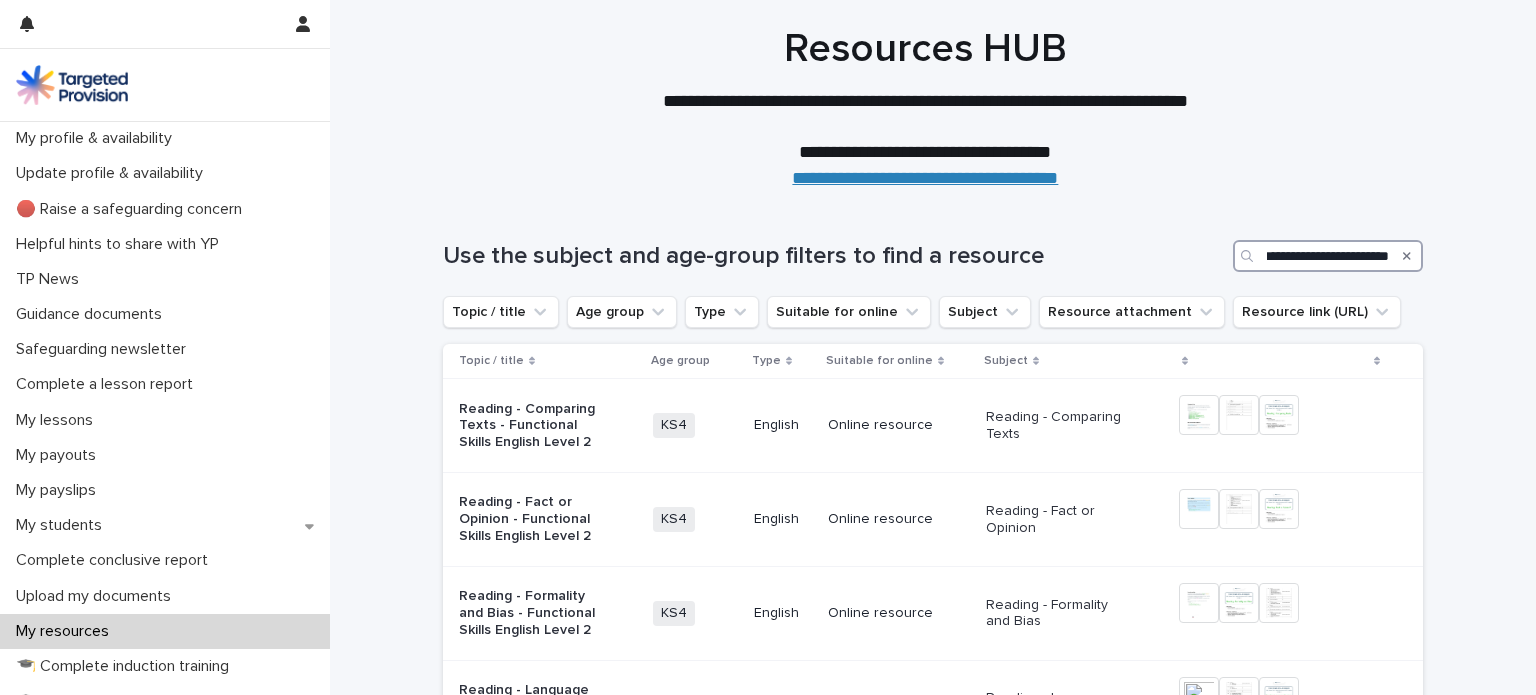 type on "**********" 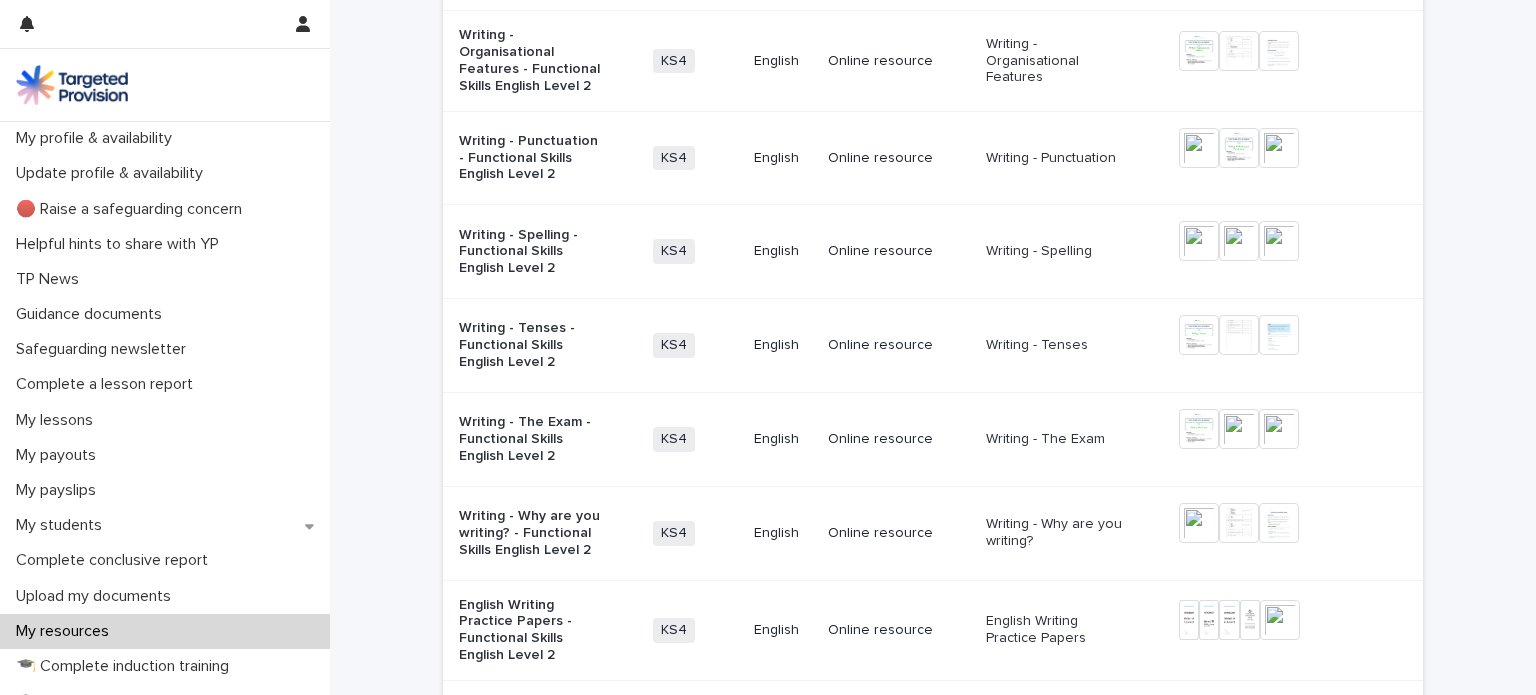 scroll, scrollTop: 2420, scrollLeft: 0, axis: vertical 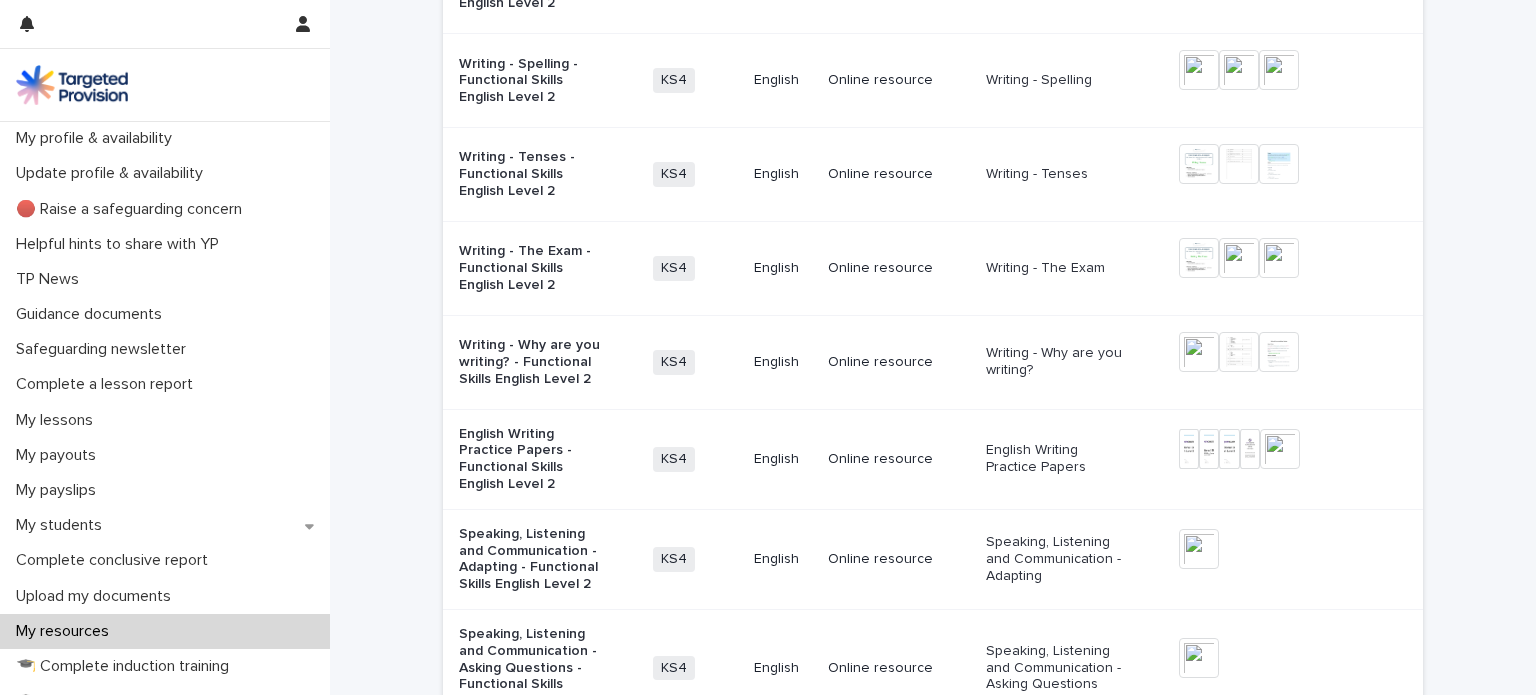 click on "English Writing Practice Papers - Functional Skills English Level 2" at bounding box center (530, 459) 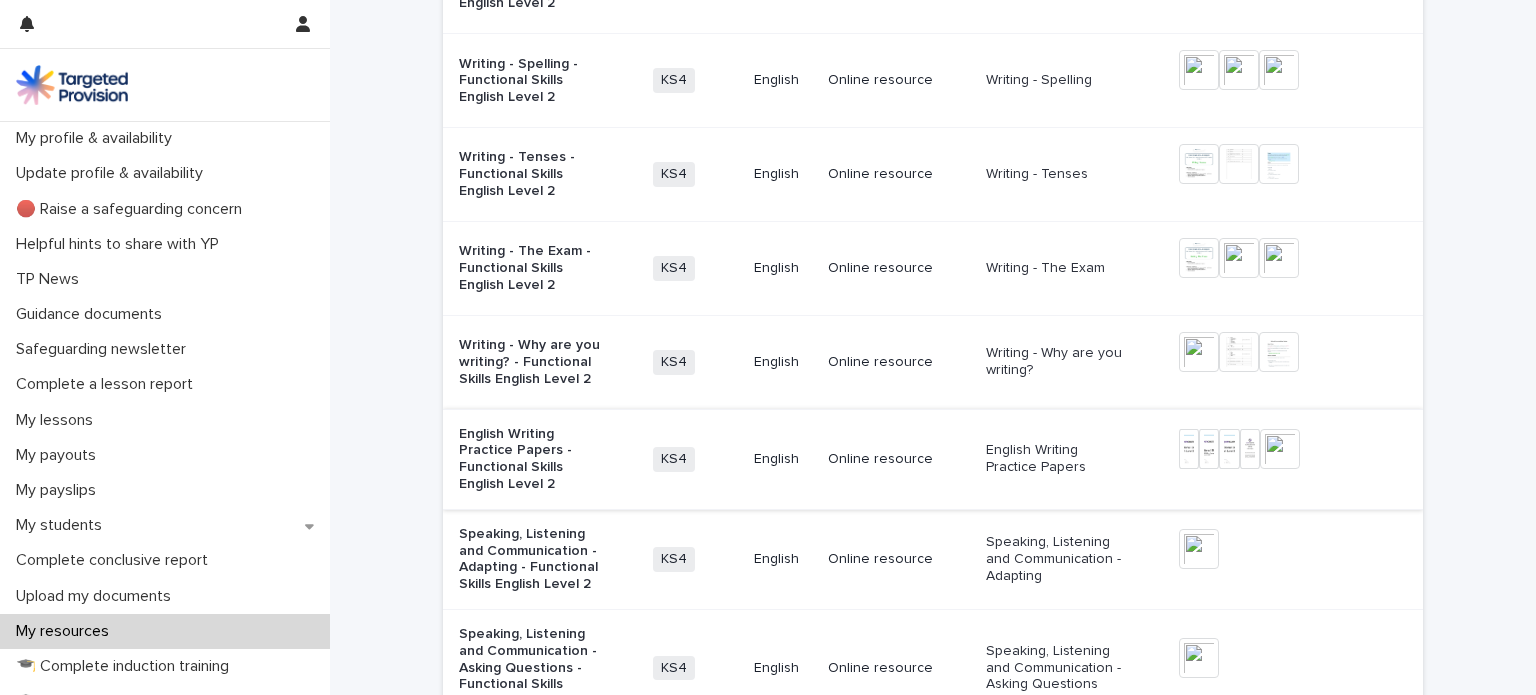 scroll, scrollTop: 0, scrollLeft: 0, axis: both 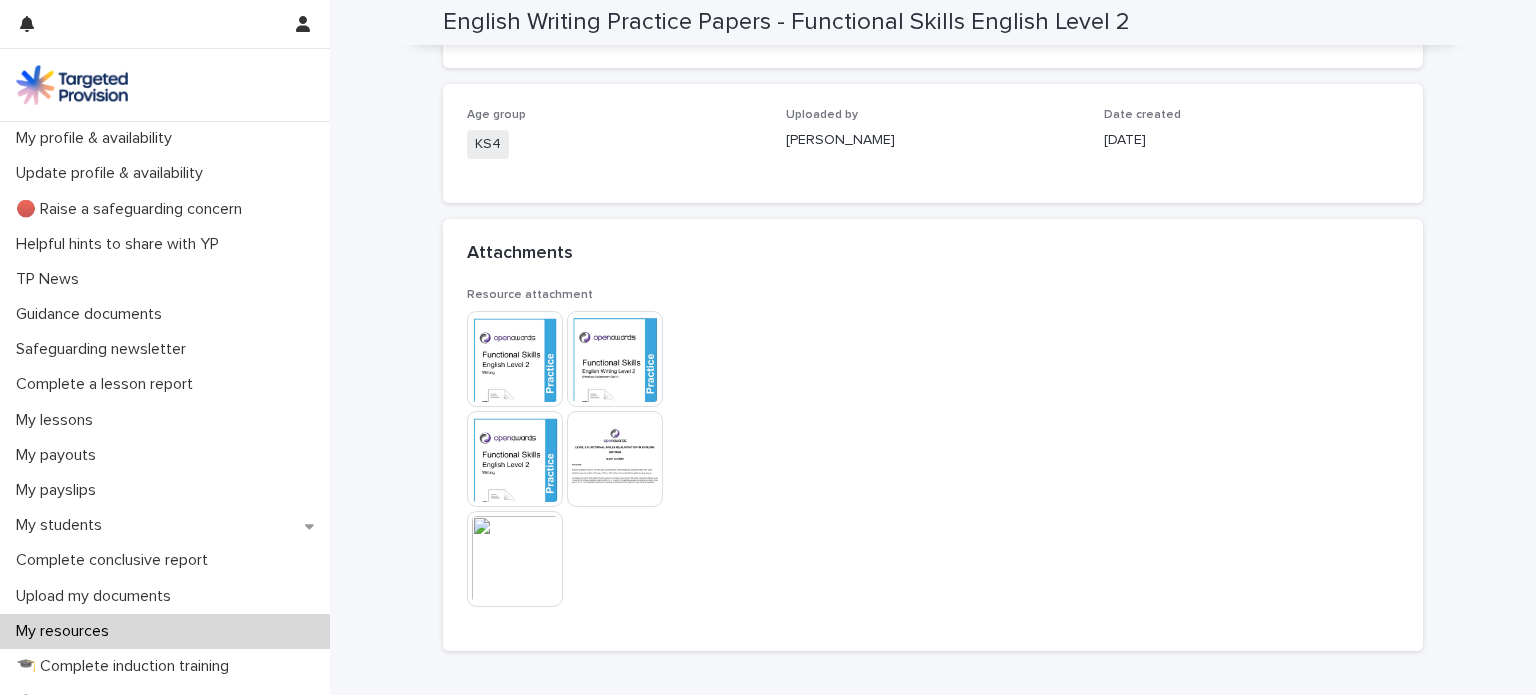 click at bounding box center [515, 359] 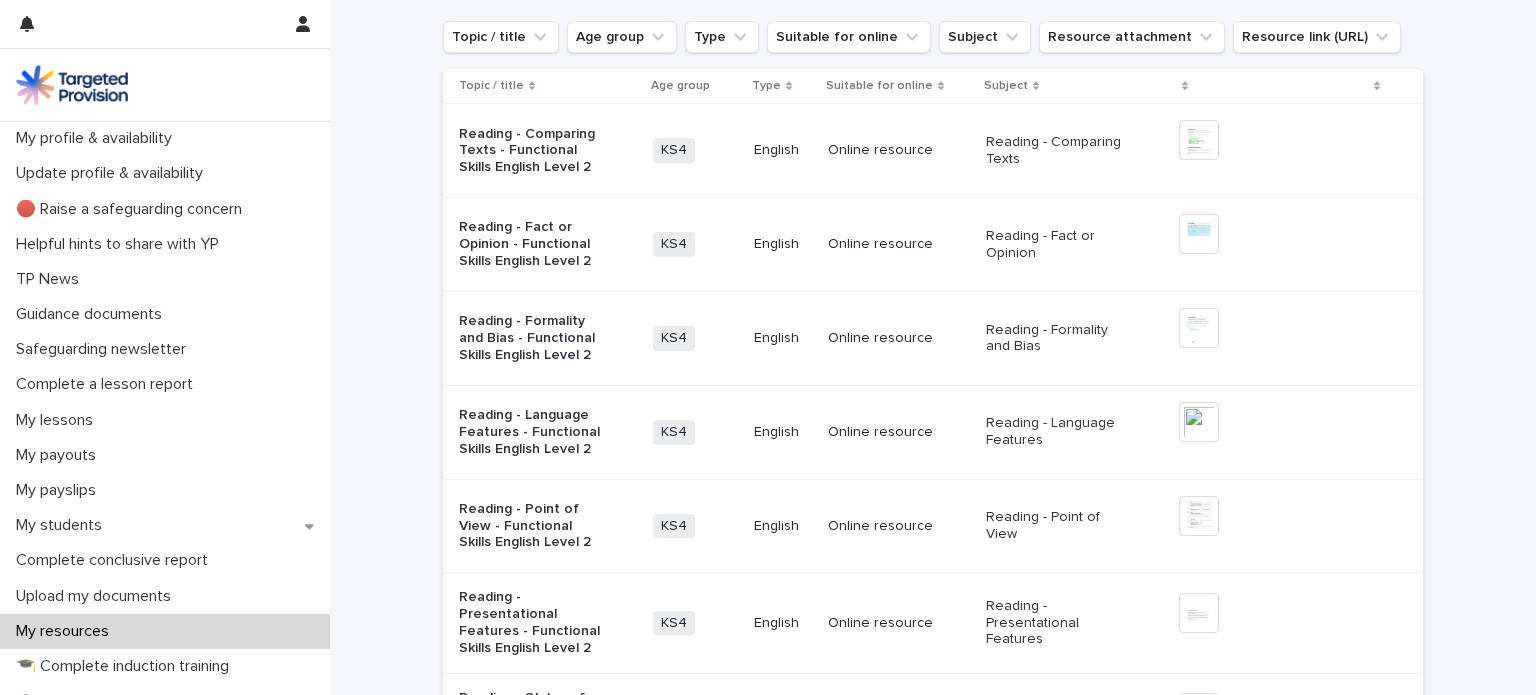 scroll, scrollTop: 0, scrollLeft: 0, axis: both 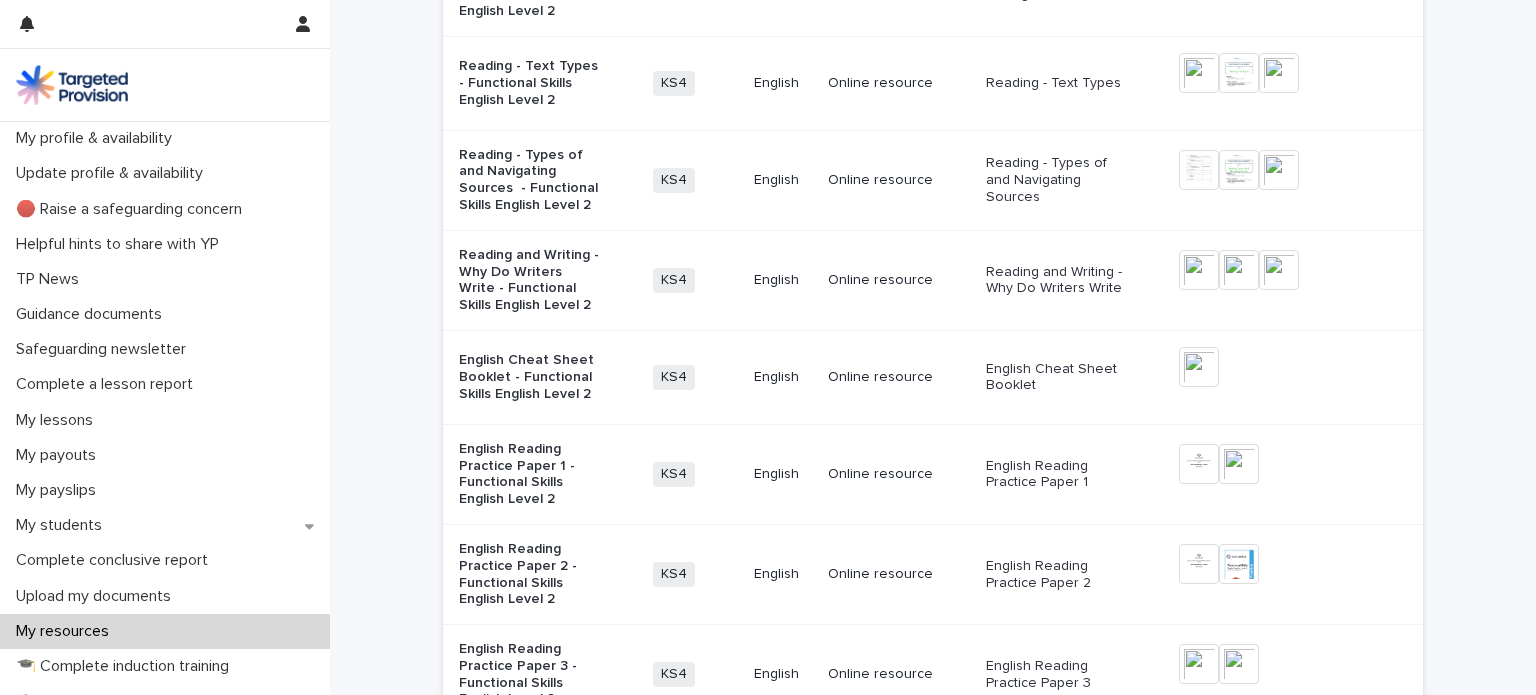 click on "English Reading Practice Paper 1 - Functional Skills English Level 2" at bounding box center [530, 474] 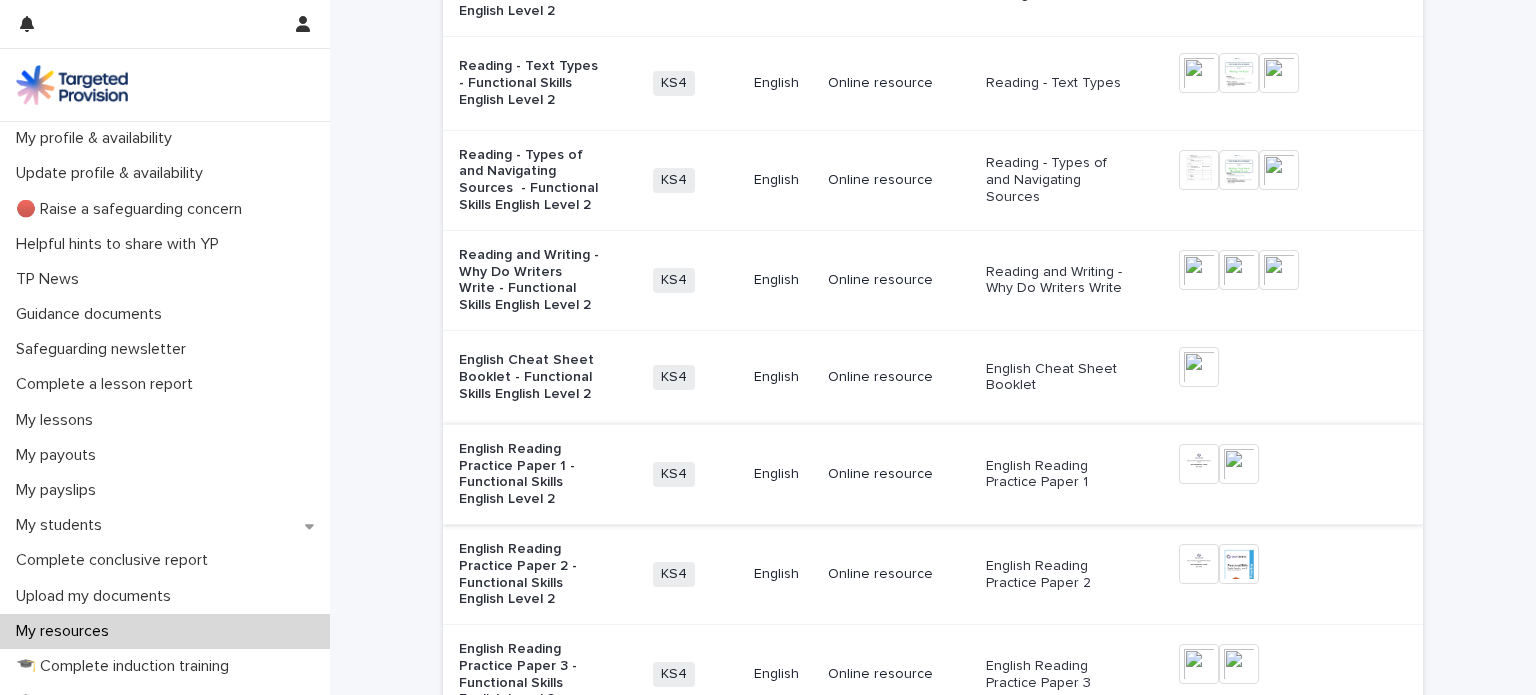 scroll, scrollTop: 0, scrollLeft: 0, axis: both 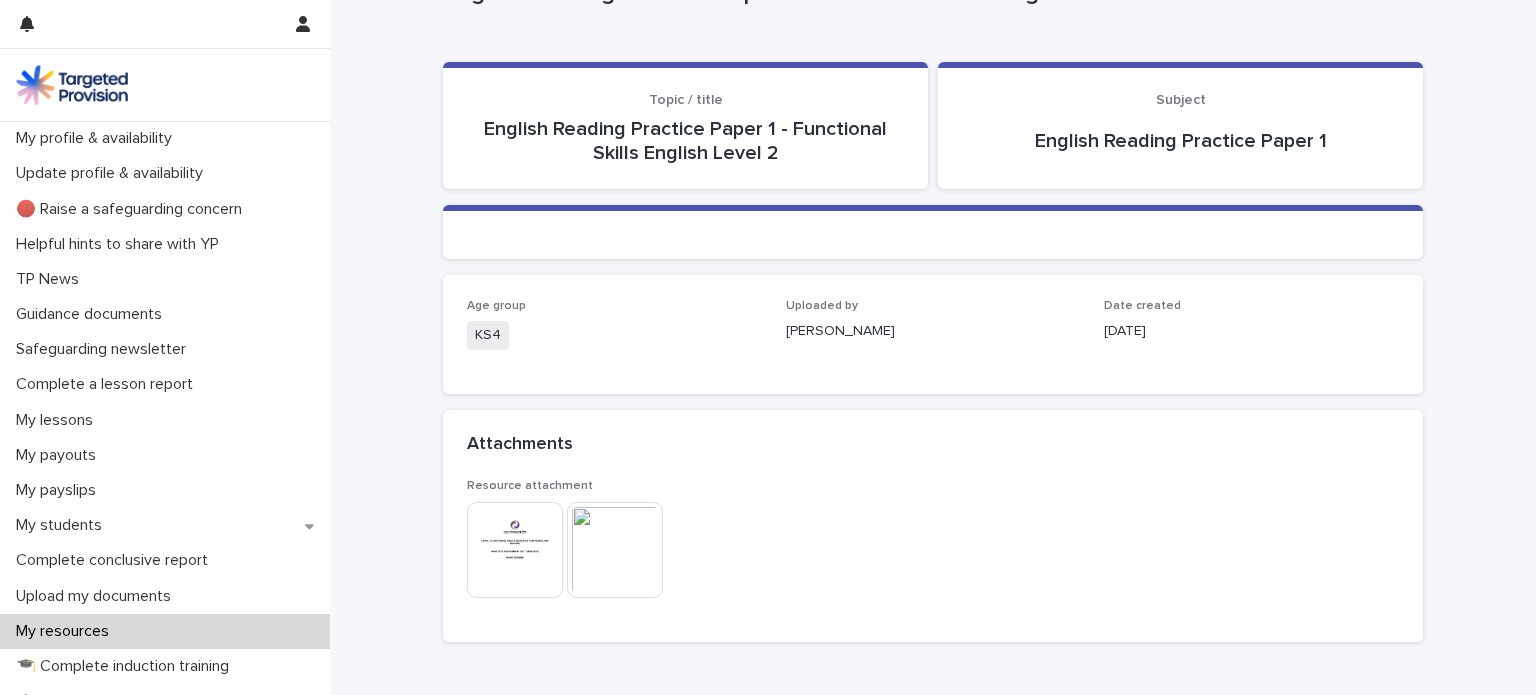 click at bounding box center (515, 550) 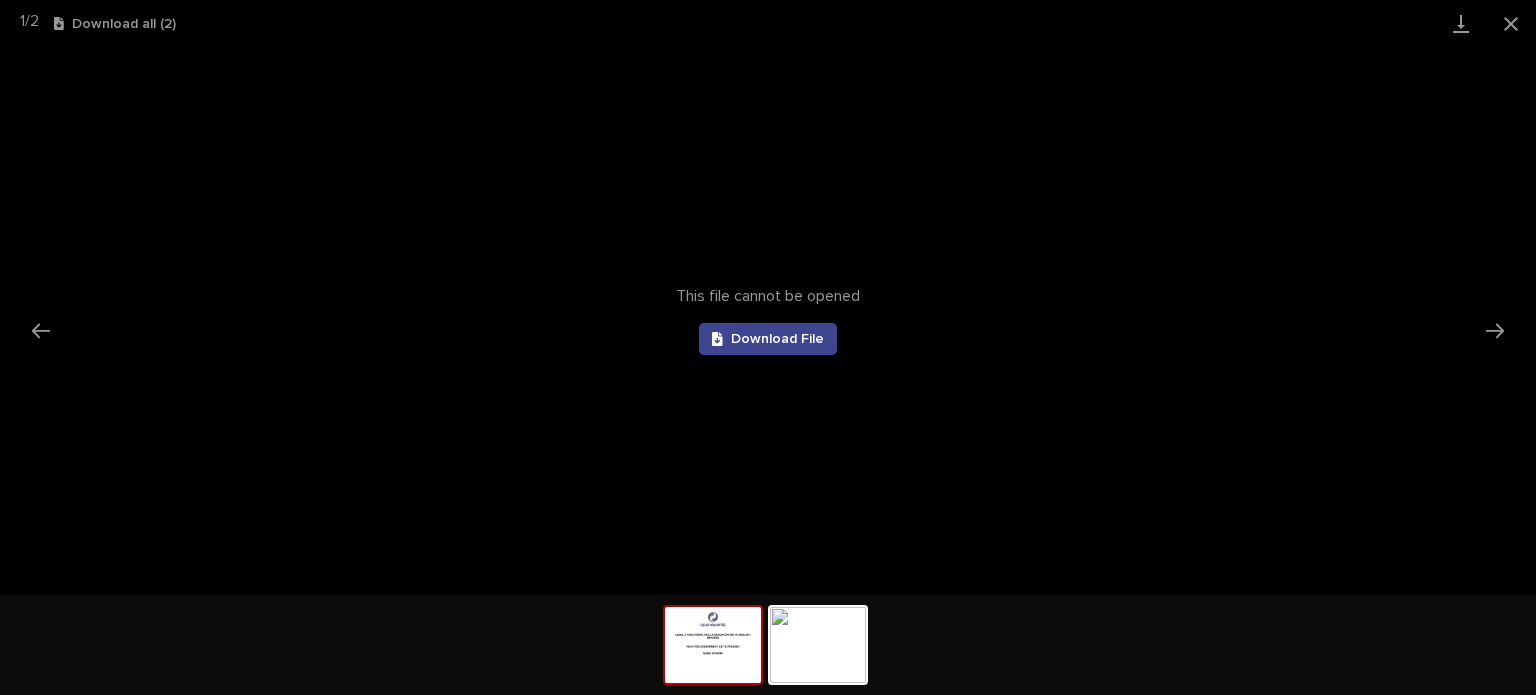 scroll, scrollTop: 0, scrollLeft: 0, axis: both 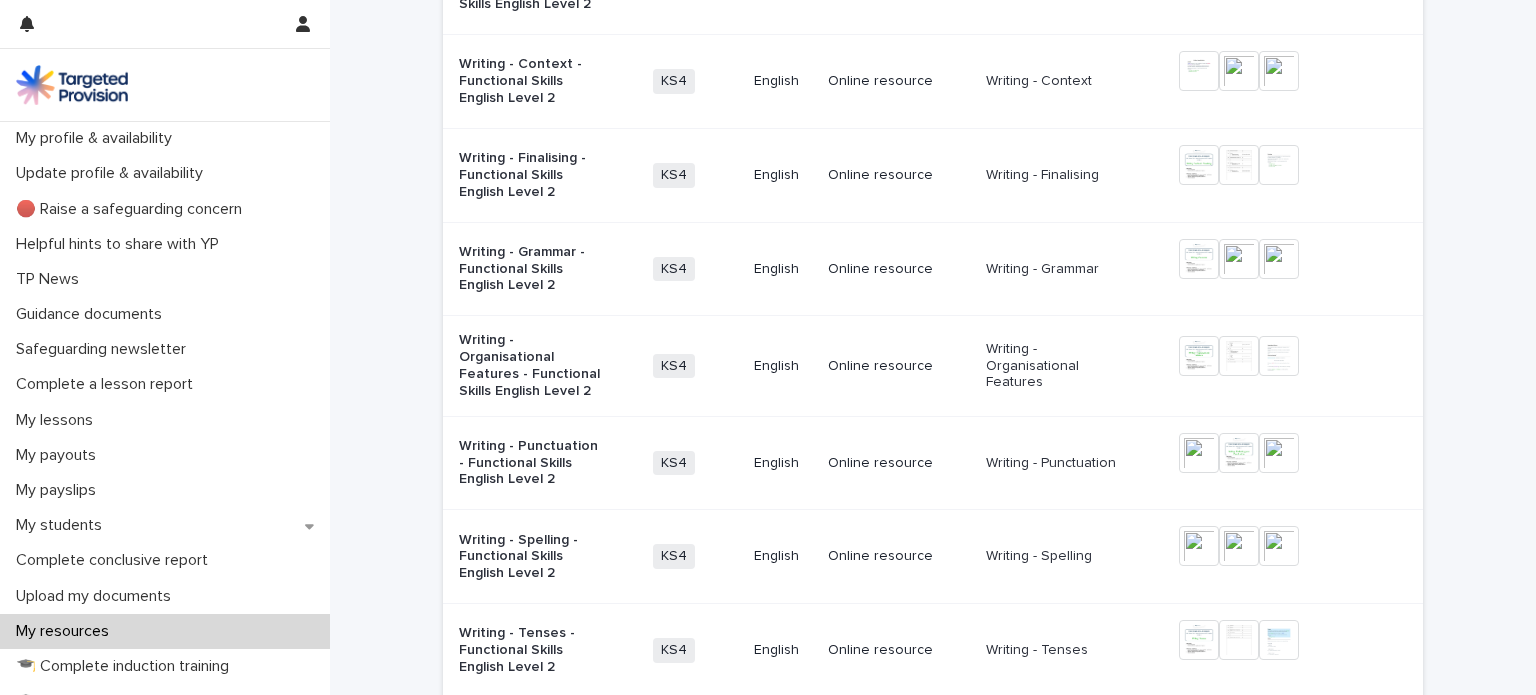 click on "Writing - Organisational Features - Functional Skills English Level 2" at bounding box center [530, 365] 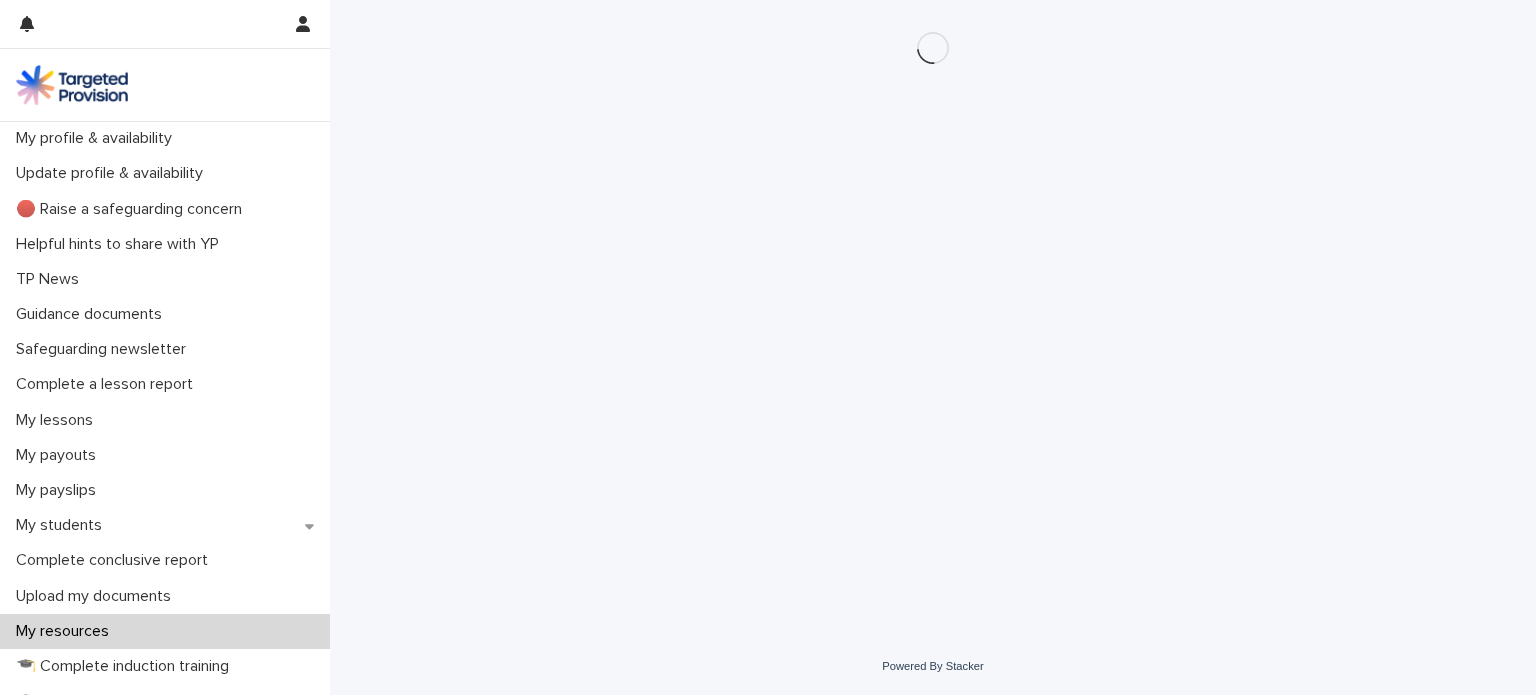 scroll, scrollTop: 0, scrollLeft: 0, axis: both 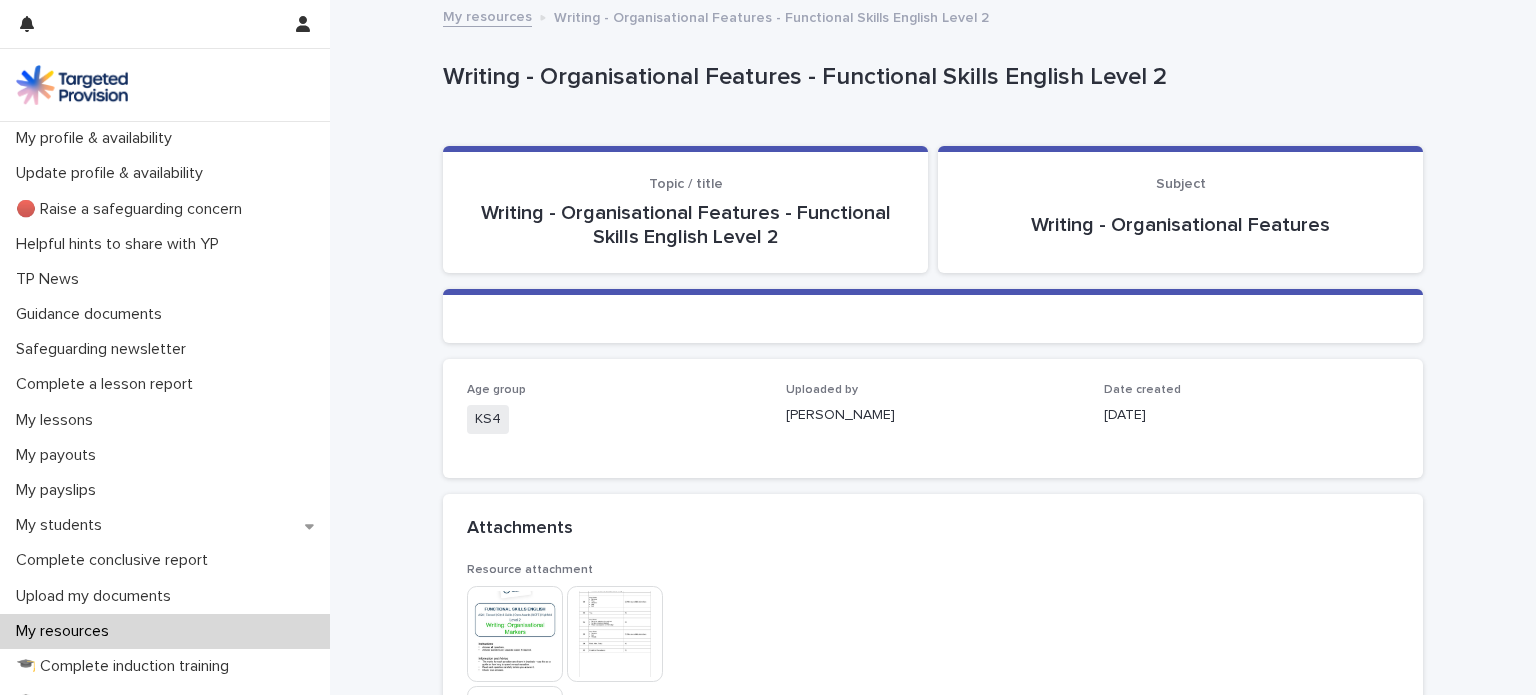click at bounding box center [515, 634] 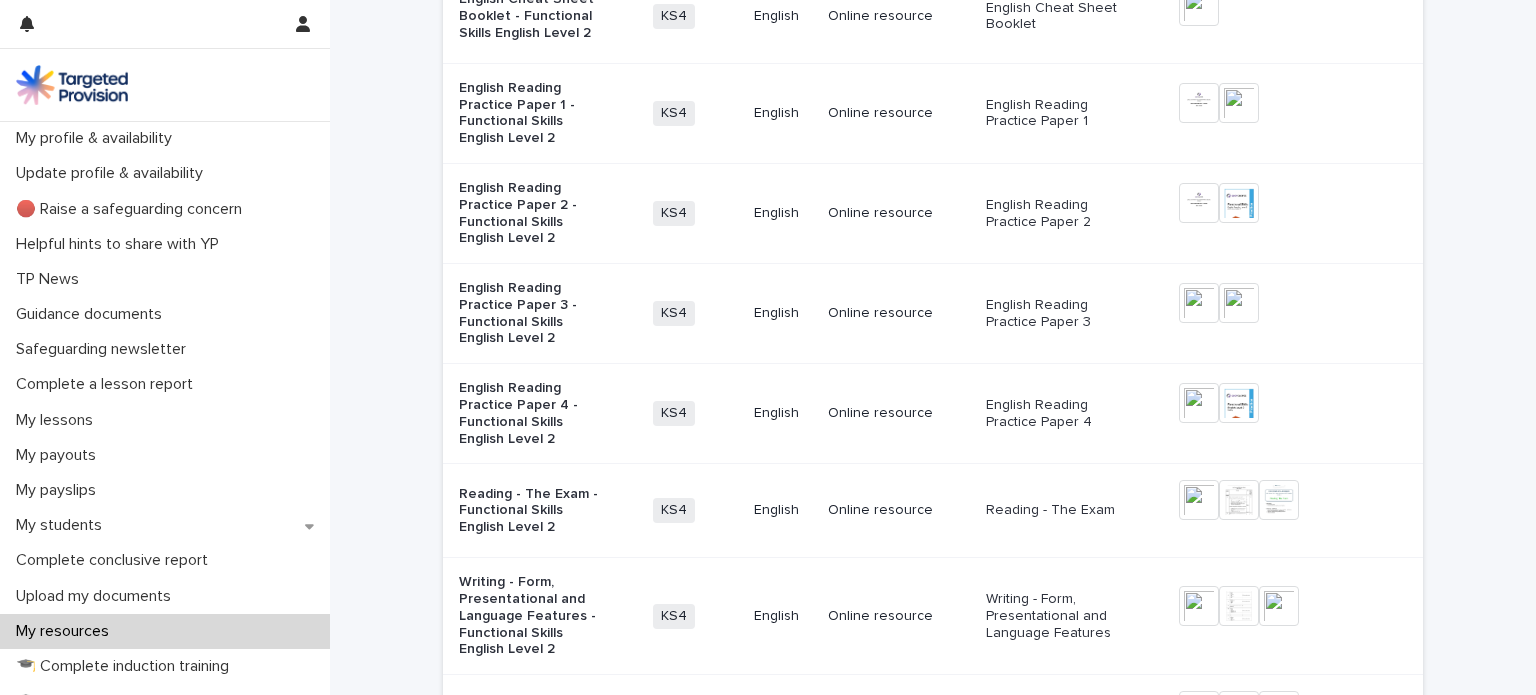 scroll, scrollTop: 1356, scrollLeft: 0, axis: vertical 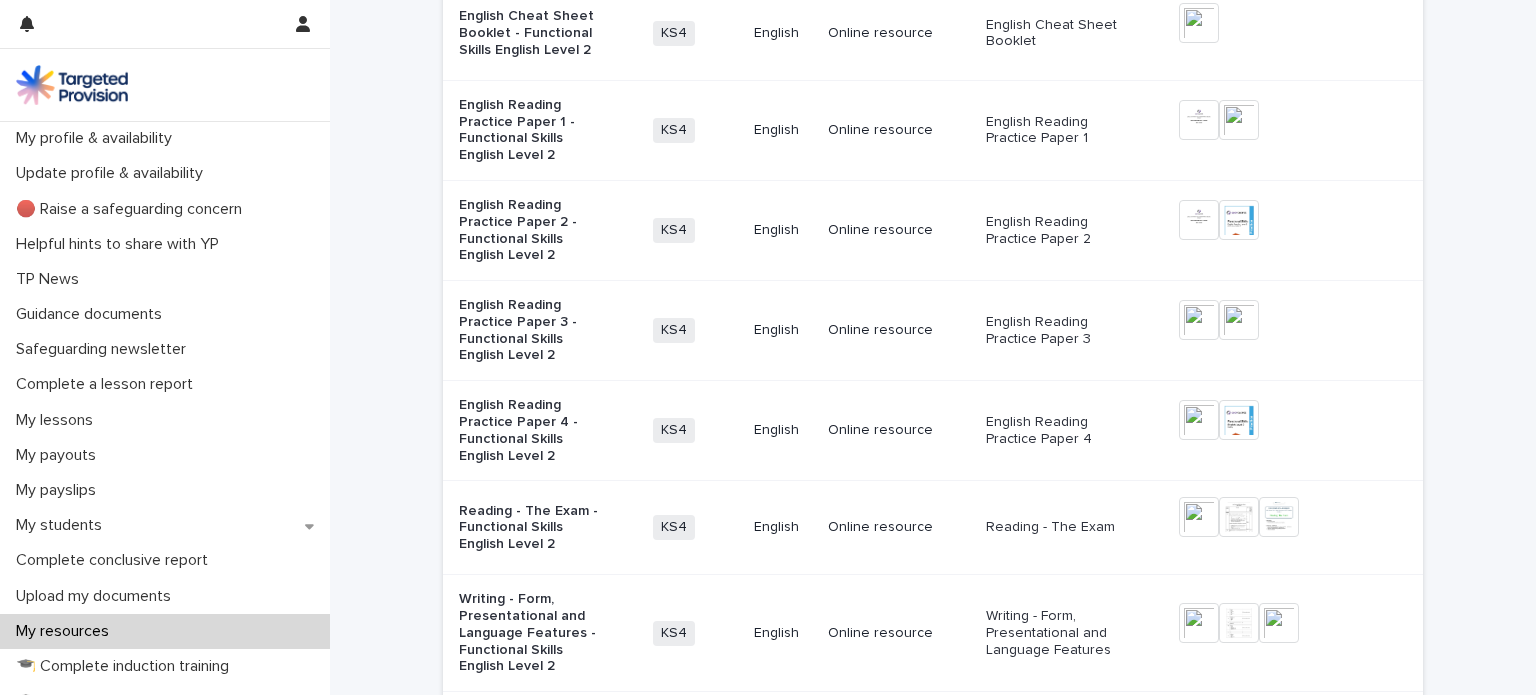 click on "English Reading Practice Paper 2 - Functional Skills English Level 2" at bounding box center (530, 230) 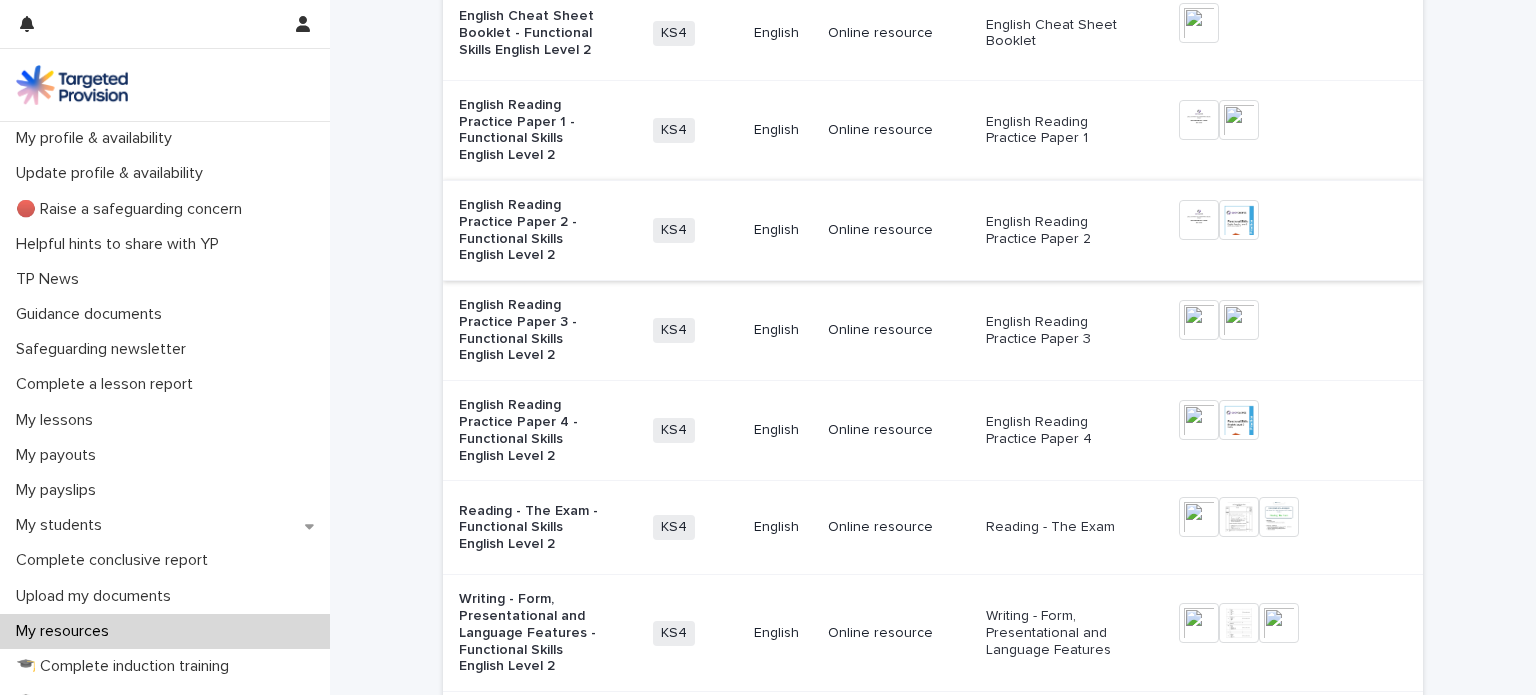 scroll, scrollTop: 0, scrollLeft: 0, axis: both 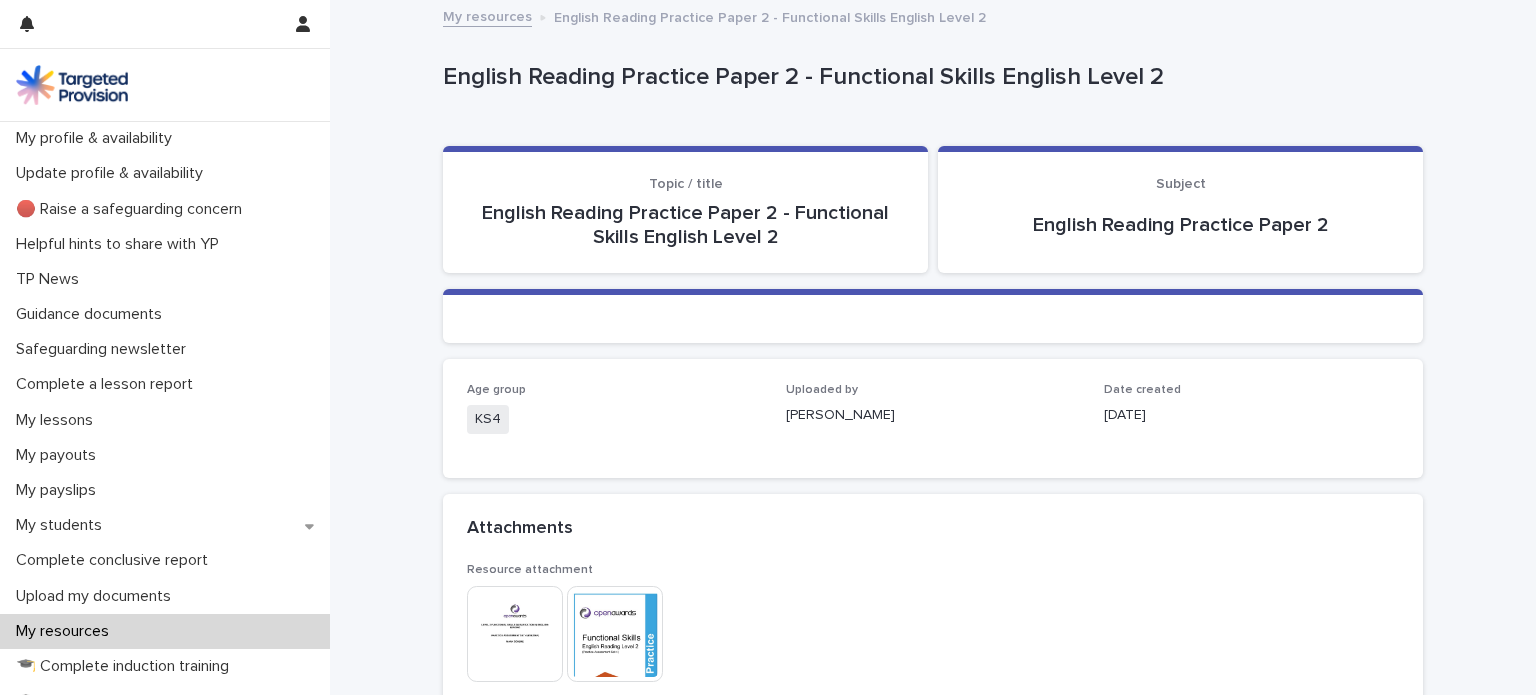 click at bounding box center (515, 634) 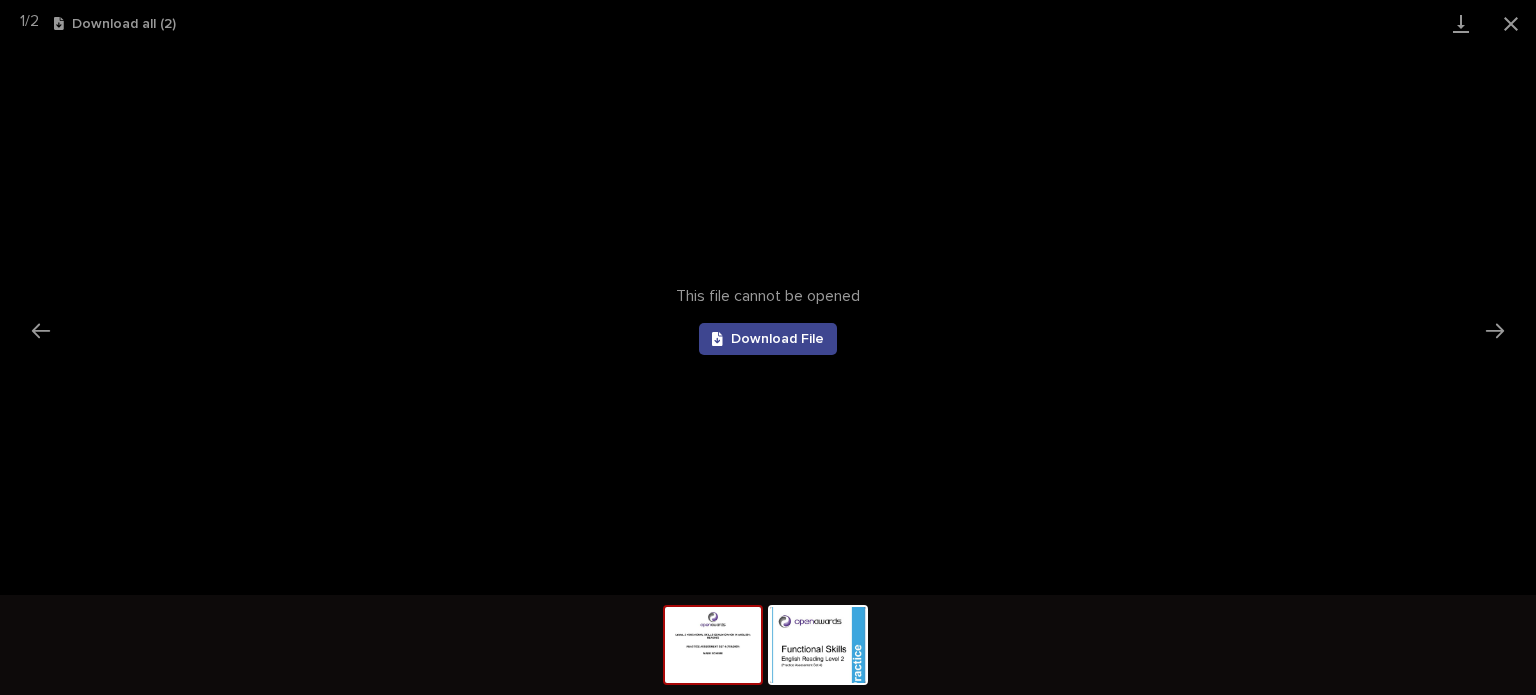 scroll, scrollTop: 0, scrollLeft: 0, axis: both 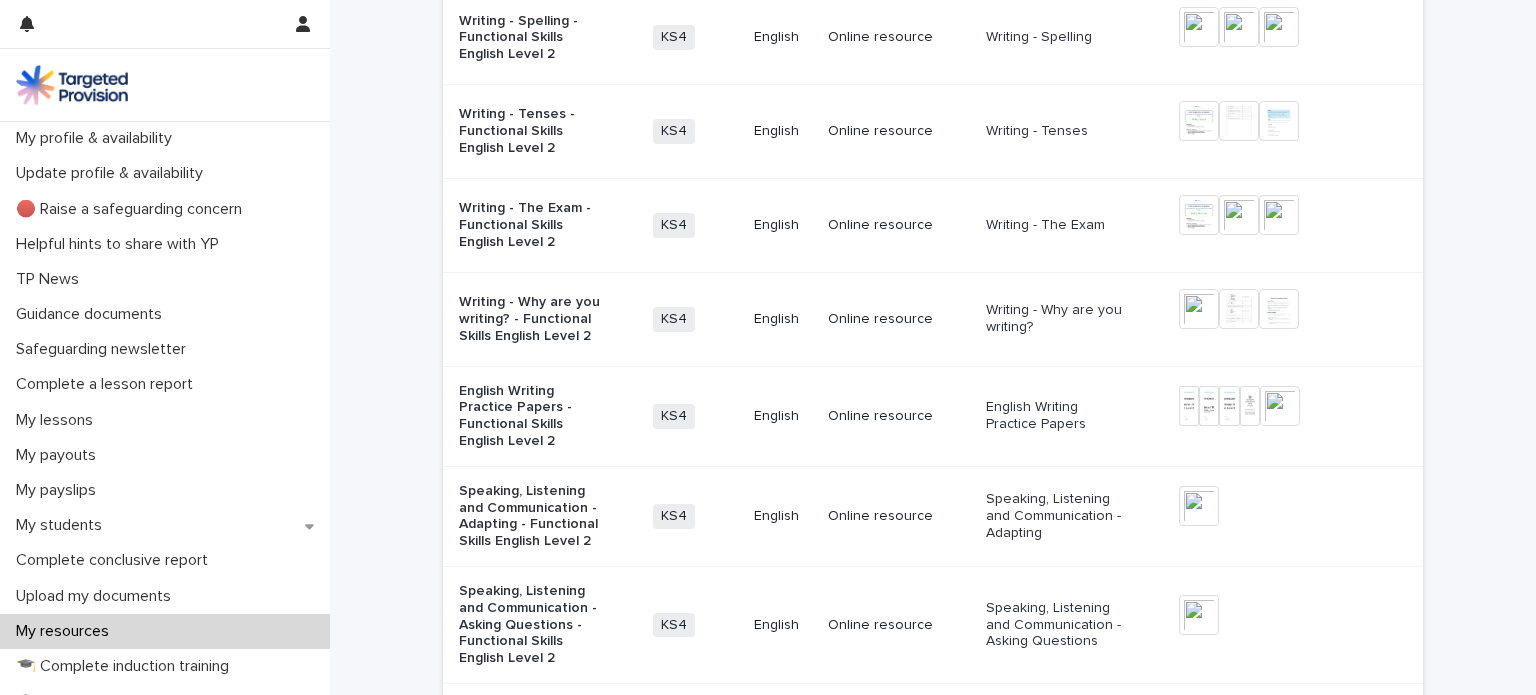 click on "English Writing Practice Papers - Functional Skills English Level 2" at bounding box center (530, 416) 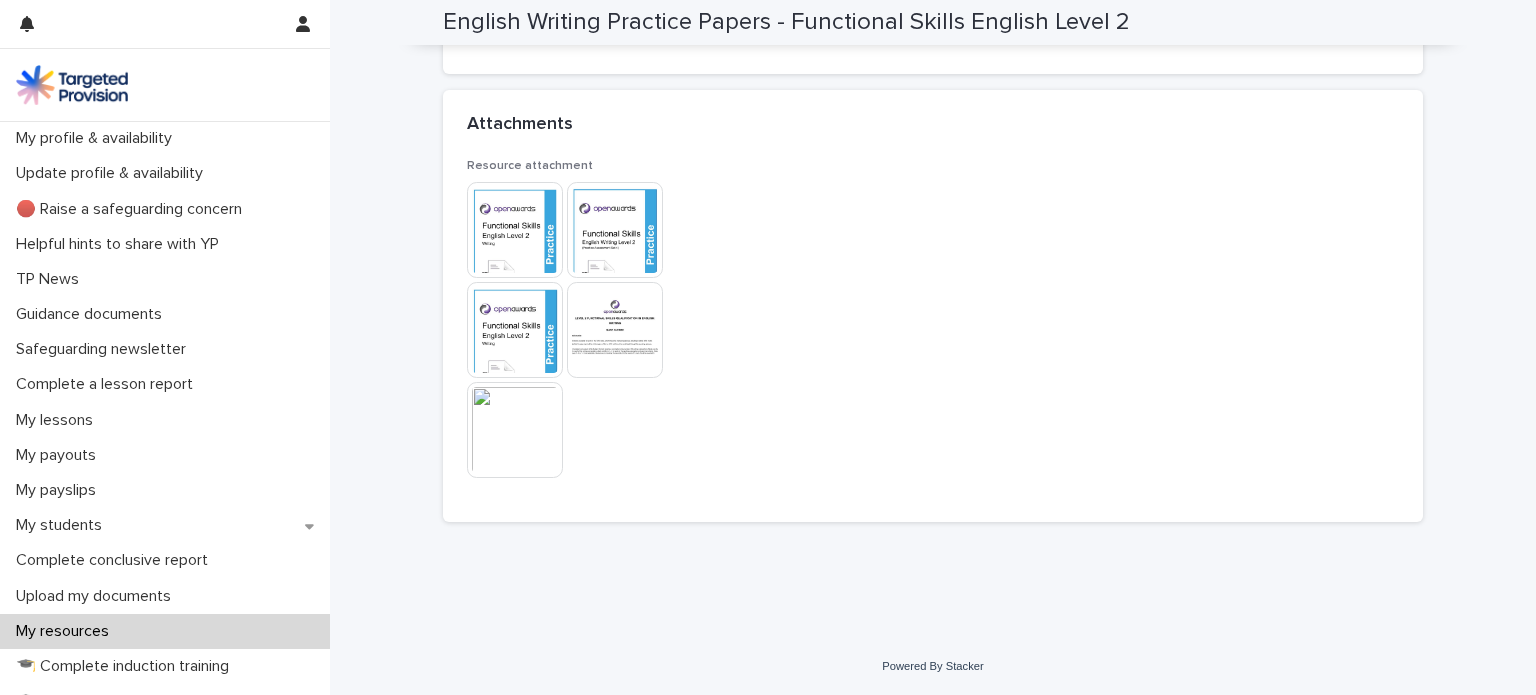 scroll, scrollTop: 385, scrollLeft: 0, axis: vertical 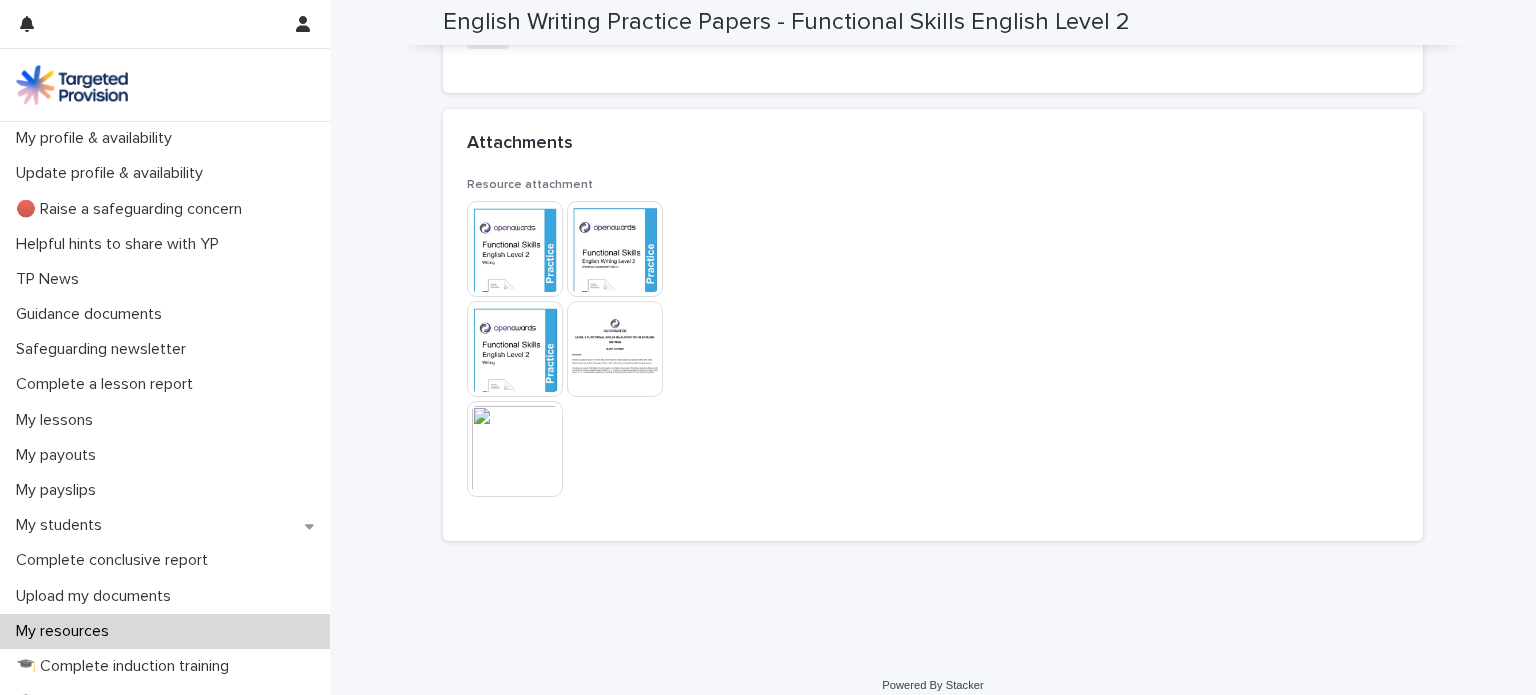 click at bounding box center [515, 249] 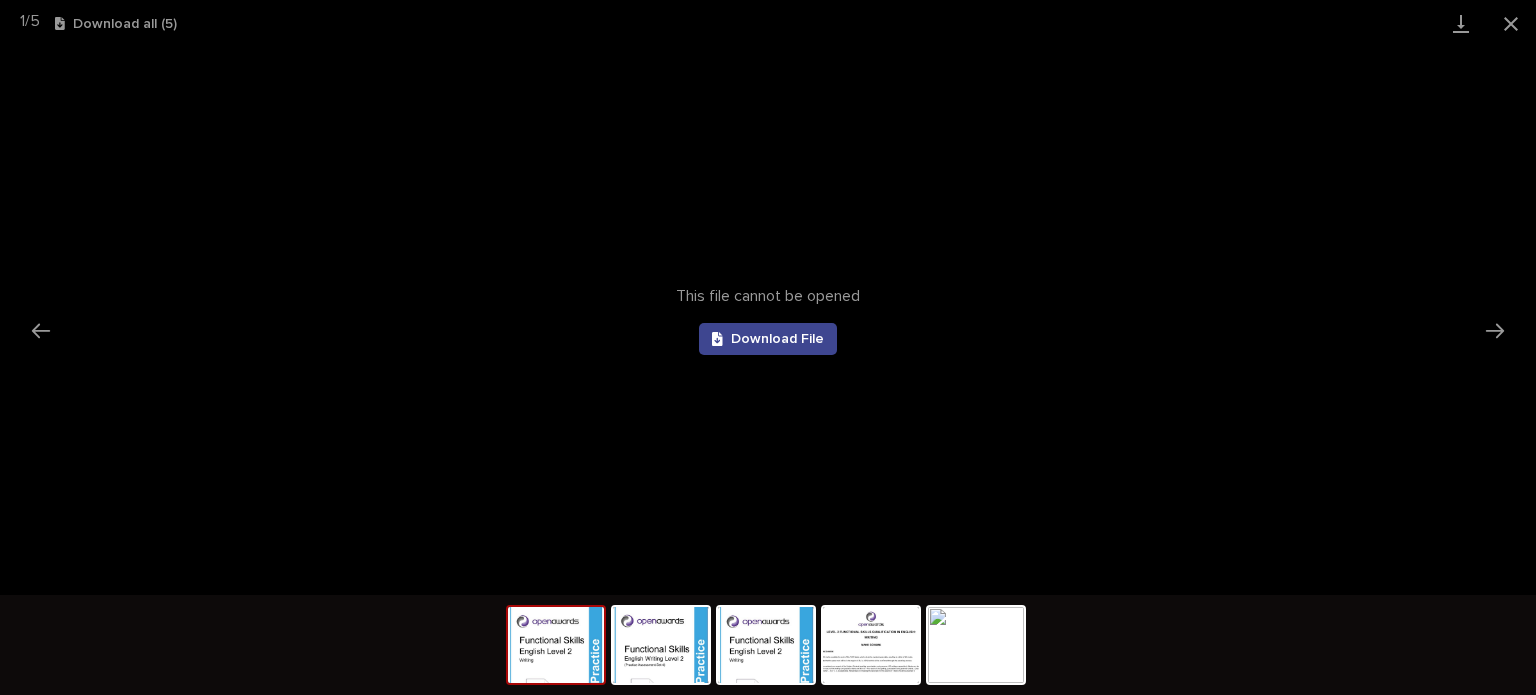 scroll, scrollTop: 0, scrollLeft: 0, axis: both 